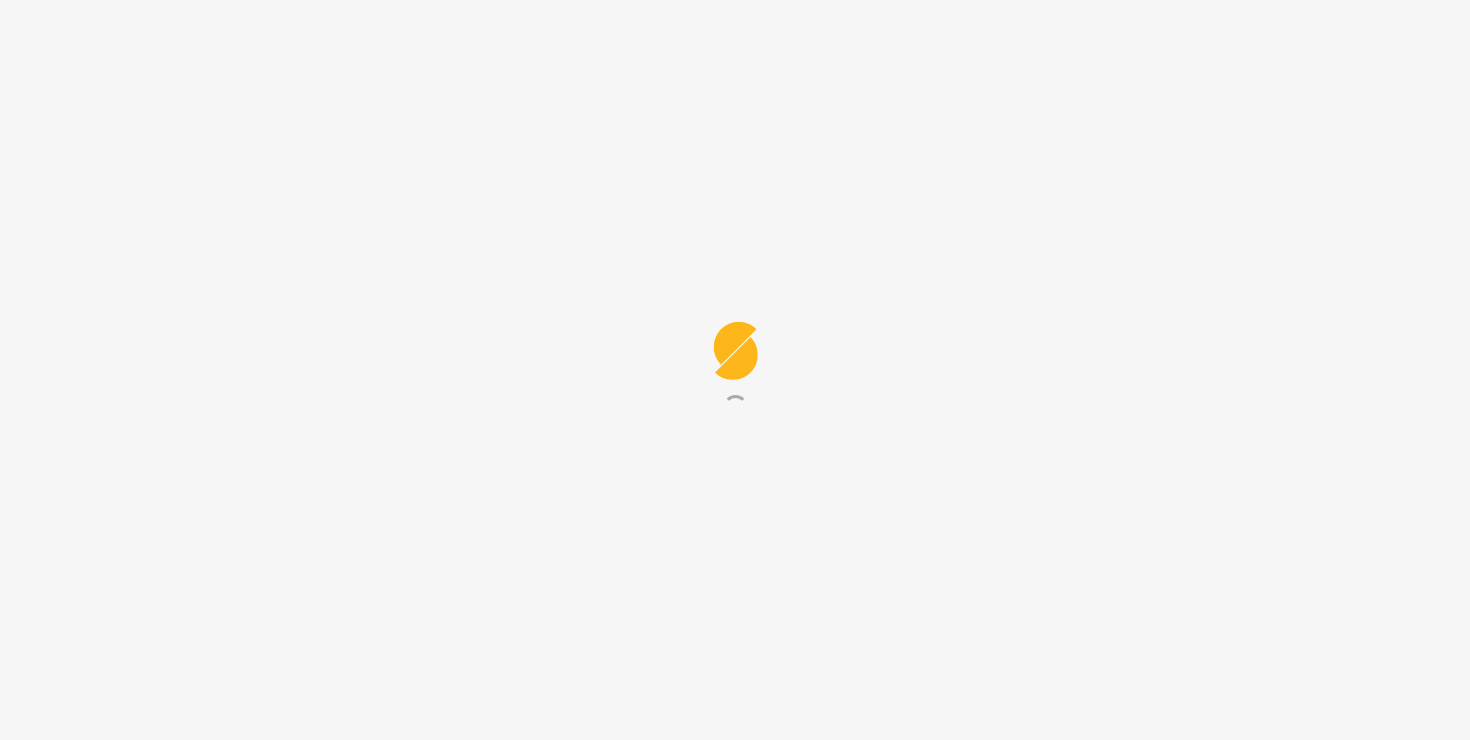 scroll, scrollTop: 0, scrollLeft: 0, axis: both 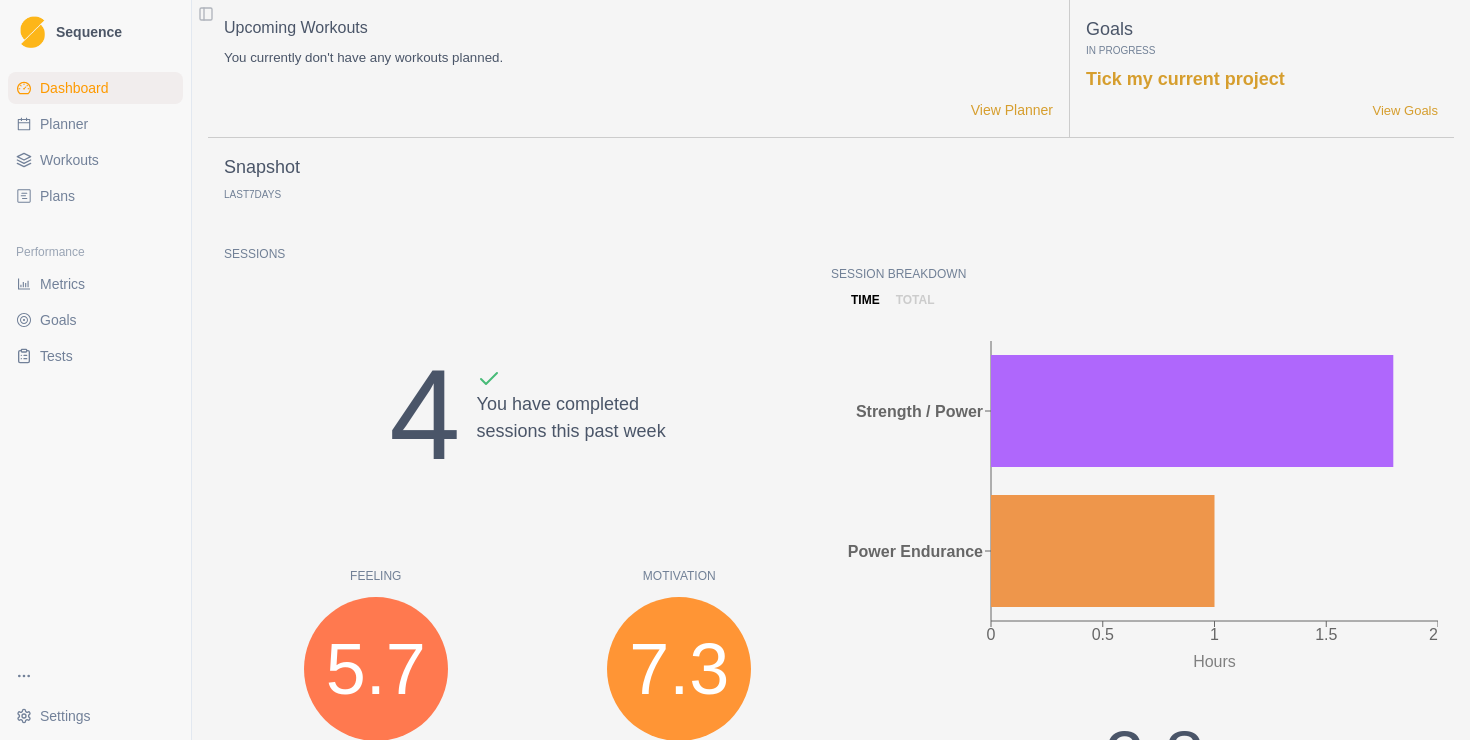 click on "Planner" at bounding box center (95, 124) 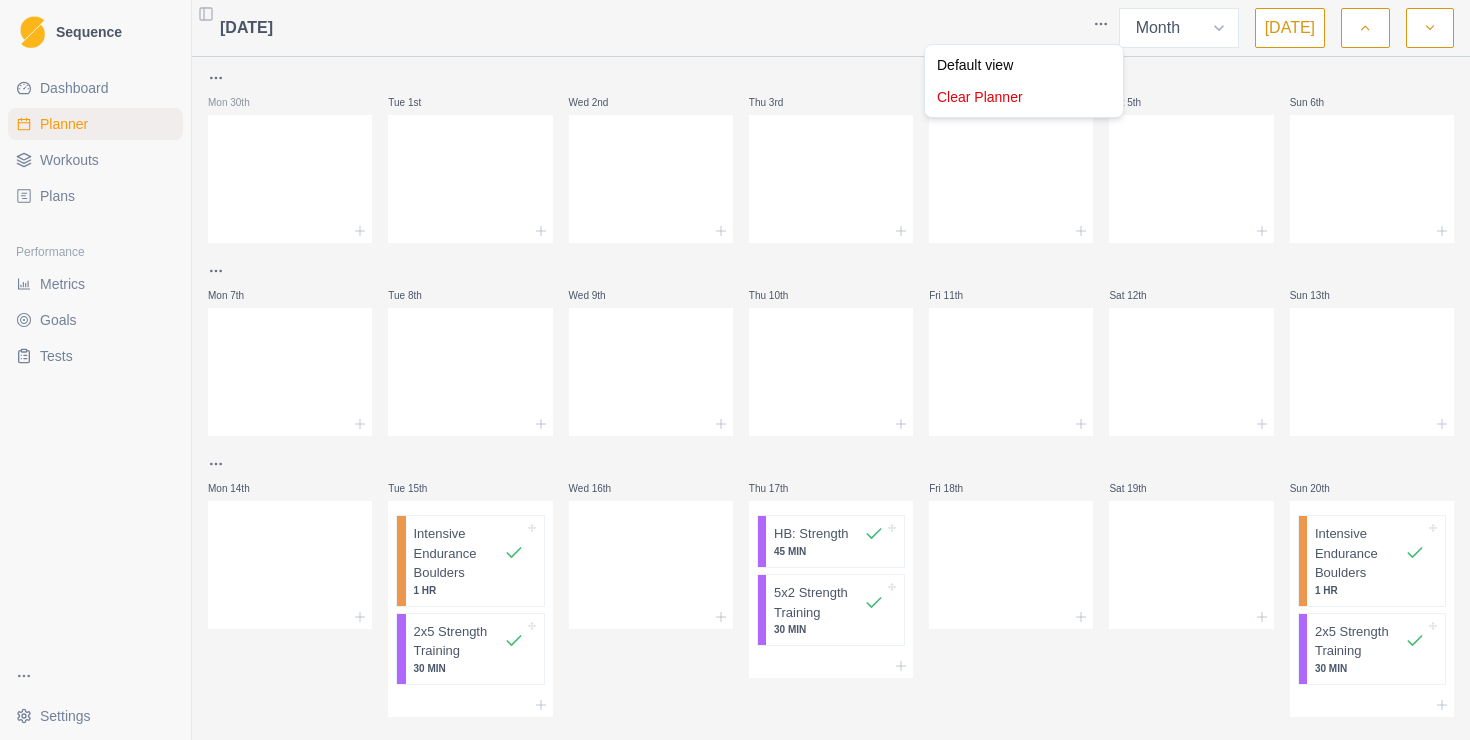 click on "Sequence Dashboard Planner Workouts Plans Performance Metrics Goals Tests Settings Toggle Sidebar [DATE] Week Month [DATE] Mon 30th Tue 1st Wed 2nd Thu 3rd Fri 4th Sat 5th Sun 6th Mon 7th Tue 8th Wed 9th Thu 10th Fri 11th Sat 12th Sun 13th Mon 14th Tue 15th Intensive Endurance Boulders 1 HR 2x5 Strength Training 30 MIN Wed 16th Thu 17th HB: Strength 45 MIN 5x2 Strength Training 30 MIN Fri 18th Sat 19th Sun 20th Intensive Endurance Boulders 1 HR 2x5 Strength Training 30 MIN Mon 21st Tue 22nd Wed 23rd Thu 24th Fri 25th Sat 26th Sun 27th Mon 28th Tue 29th Wed 30th Thu 31st Fri 1st Sat 2nd Sun 3rd
Strength / Power
Press space bar to start a drag.
When dragging you can use the arrow keys to move the item around and escape to cancel.
Some screen readers may require you to be in focus mode or to use your pass through key
Default view Clear Planner" at bounding box center (735, 370) 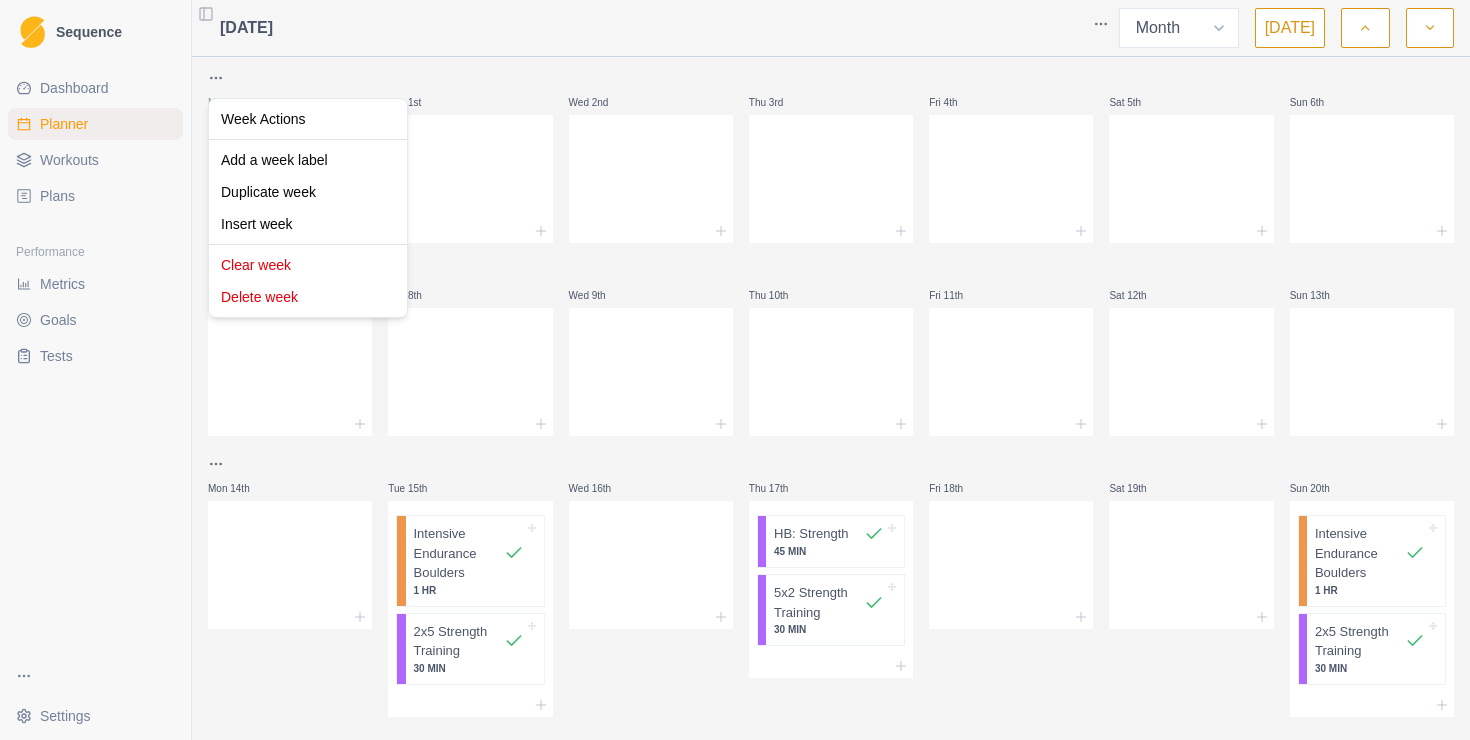 click on "Sequence Dashboard Planner Workouts Plans Performance Metrics Goals Tests Settings Toggle Sidebar [DATE] Week Month [DATE] Mon 30th Tue 1st Wed 2nd Thu 3rd Fri 4th Sat 5th Sun 6th Mon 7th Tue 8th Wed 9th Thu 10th Fri 11th Sat 12th Sun 13th Mon 14th Tue 15th Intensive Endurance Boulders 1 HR 2x5 Strength Training 30 MIN Wed 16th Thu 17th HB: Strength 45 MIN 5x2 Strength Training 30 MIN Fri 18th Sat 19th Sun 20th Intensive Endurance Boulders 1 HR 2x5 Strength Training 30 MIN Mon 21st Tue 22nd Wed 23rd Thu 24th Fri 25th Sat 26th Sun 27th Mon 28th Tue 29th Wed 30th Thu 31st Fri 1st Sat 2nd Sun 3rd
Strength / Power
Press space bar to start a drag.
When dragging you can use the arrow keys to move the item around and escape to cancel.
Some screen readers may require you to be in focus mode or to use your pass through key
Week Actions Add a week label Duplicate week Insert week Clear week Delete week" at bounding box center [735, 370] 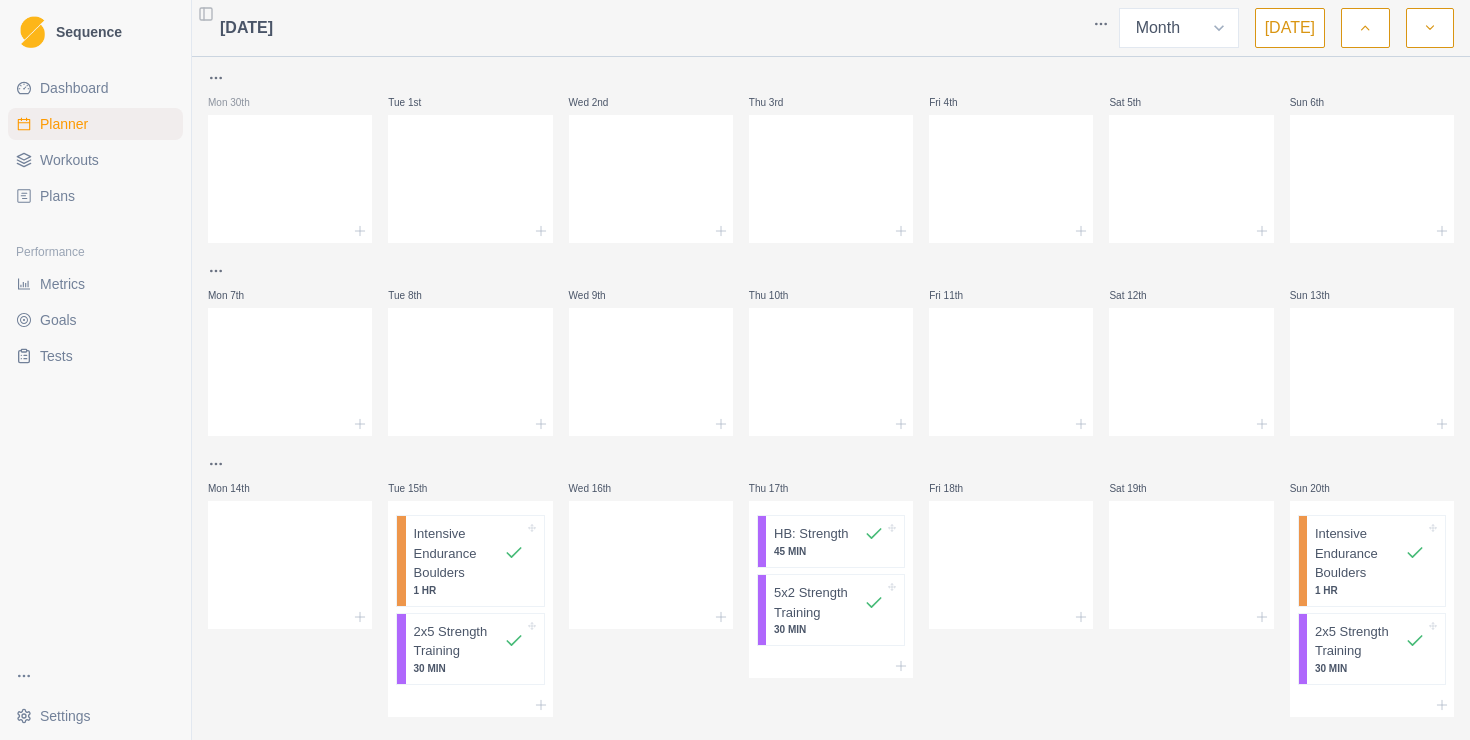 click on "Sequence Dashboard Planner Workouts Plans Performance Metrics Goals Tests Settings Toggle Sidebar [DATE] Week Month [DATE] Mon 30th Tue 1st Wed 2nd Thu 3rd Fri 4th Sat 5th Sun 6th Mon 7th Tue 8th Wed 9th Thu 10th Fri 11th Sat 12th Sun 13th Mon 14th Tue 15th Intensive Endurance Boulders 1 HR 2x5 Strength Training 30 MIN Wed 16th Thu 17th HB: Strength 45 MIN 5x2 Strength Training 30 MIN Fri 18th Sat 19th Sun 20th Intensive Endurance Boulders 1 HR 2x5 Strength Training 30 MIN Mon 21st Tue 22nd Wed 23rd Thu 24th Fri 25th Sat 26th Sun 27th Mon 28th Tue 29th Wed 30th Thu 31st Fri 1st Sat 2nd Sun 3rd
Strength / Power
Press space bar to start a drag.
When dragging you can use the arrow keys to move the item around and escape to cancel.
Some screen readers may require you to be in focus mode or to use your pass through key
Settings Settings" at bounding box center [735, 370] 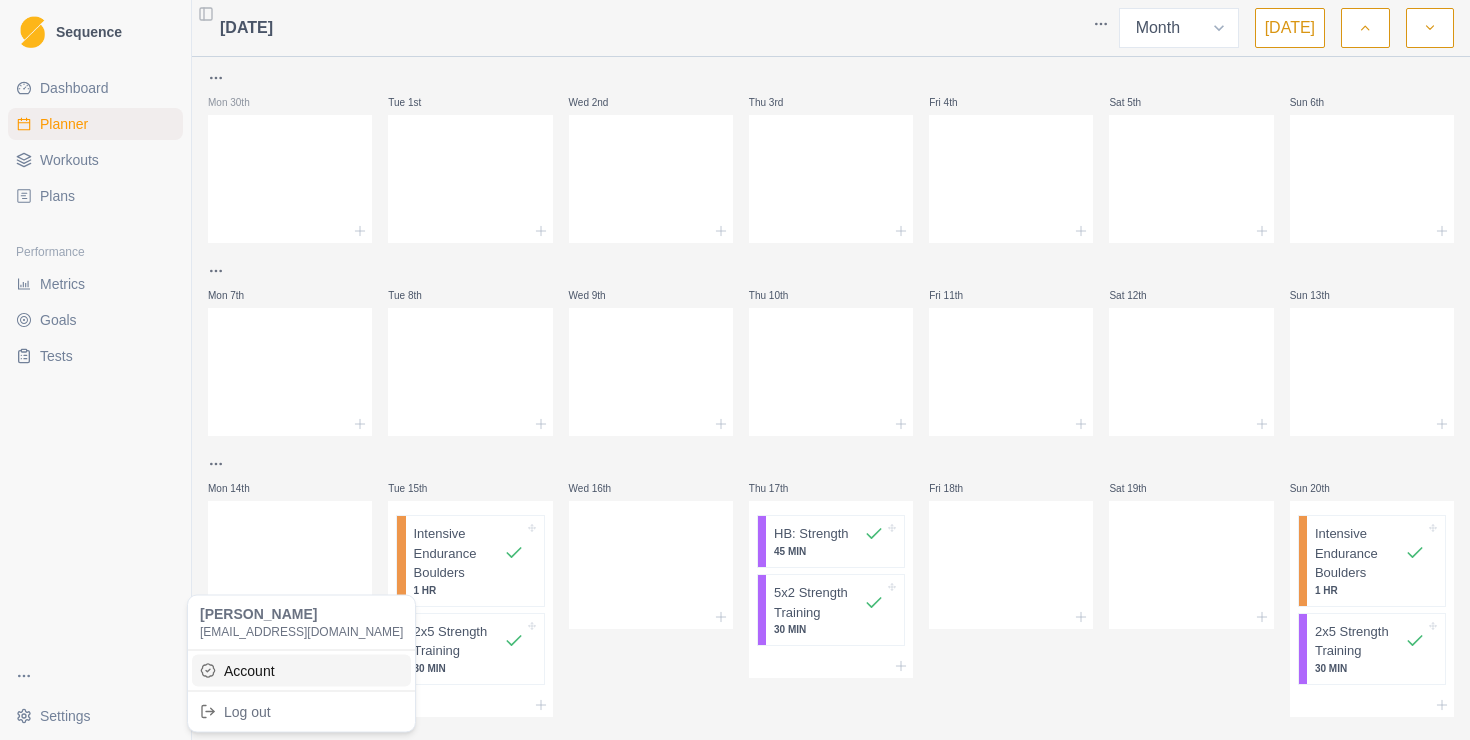 click on "Account" at bounding box center [301, 670] 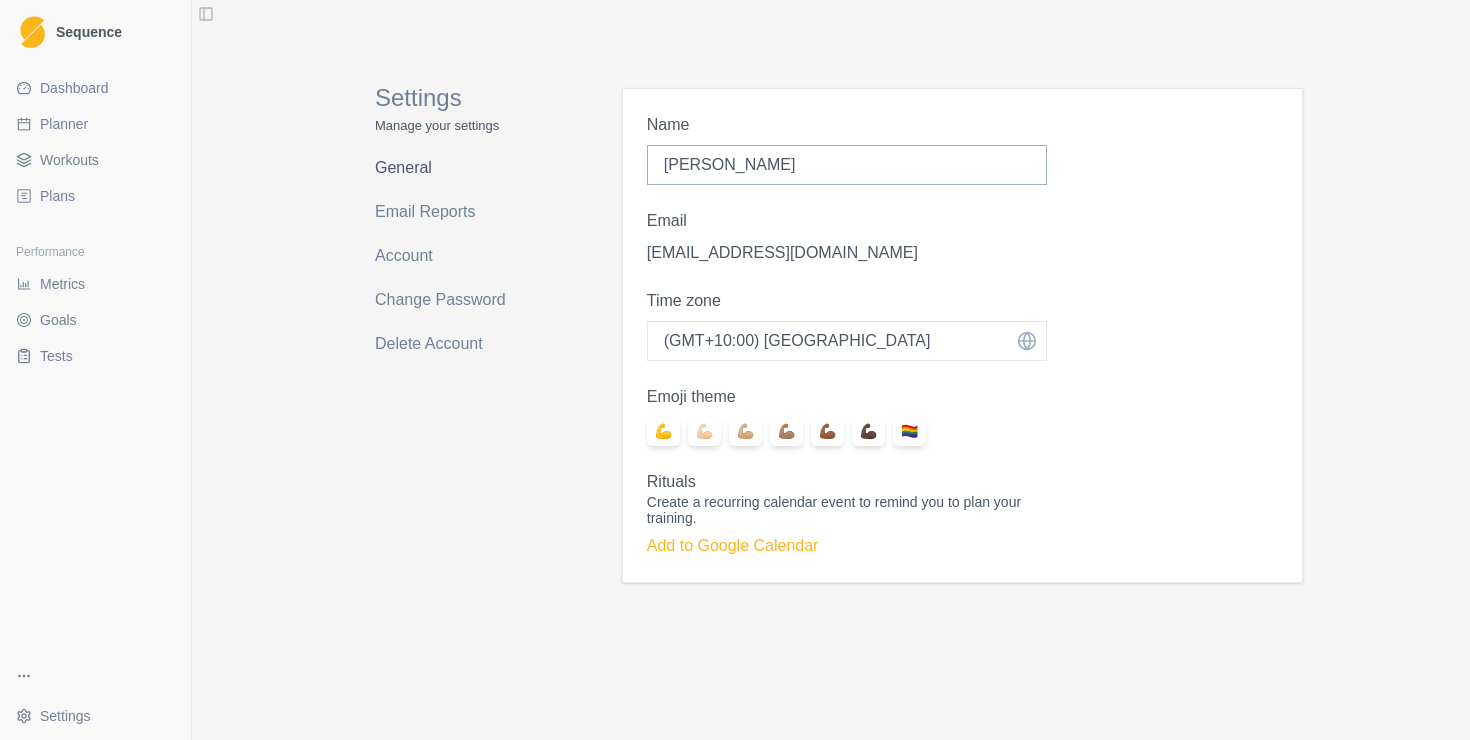 click on "General" at bounding box center [454, 168] 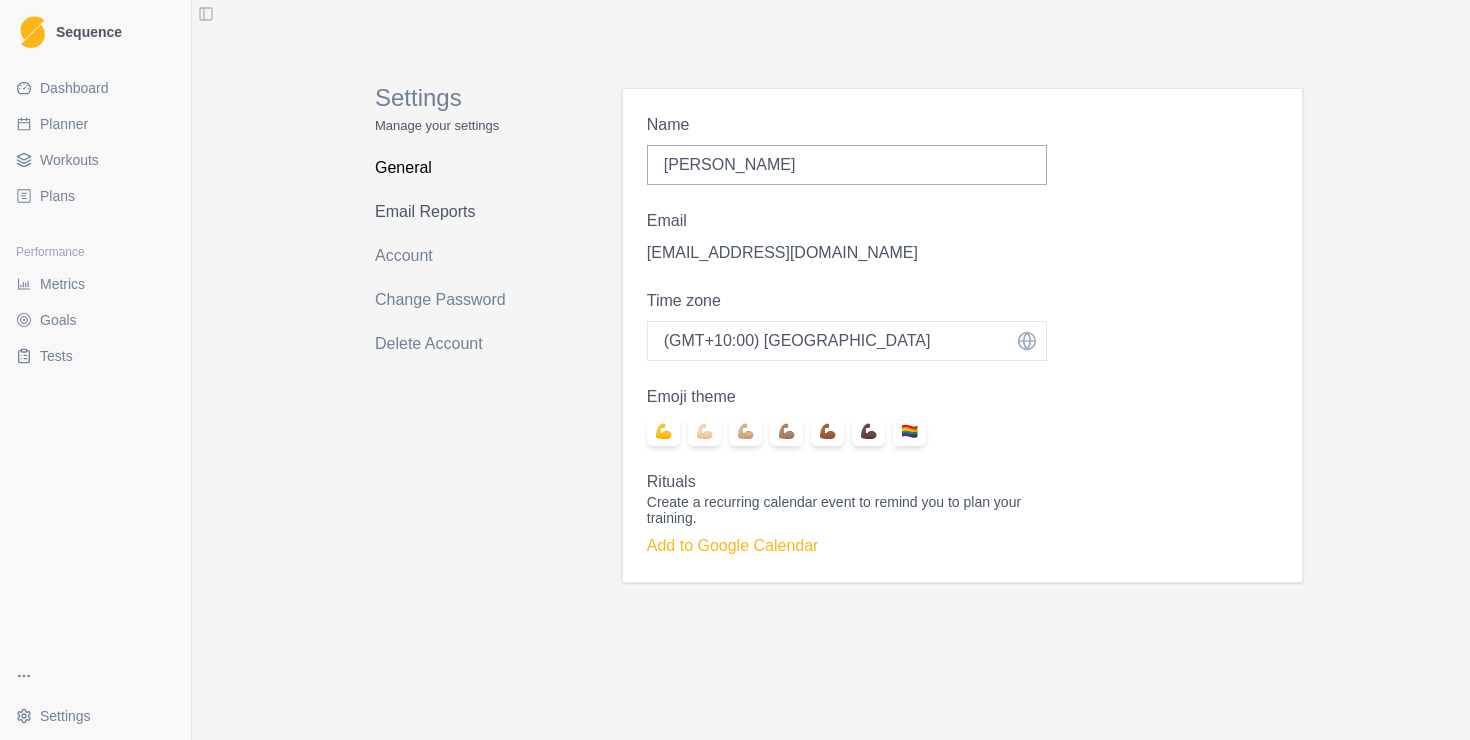 click on "Email Reports" at bounding box center [454, 212] 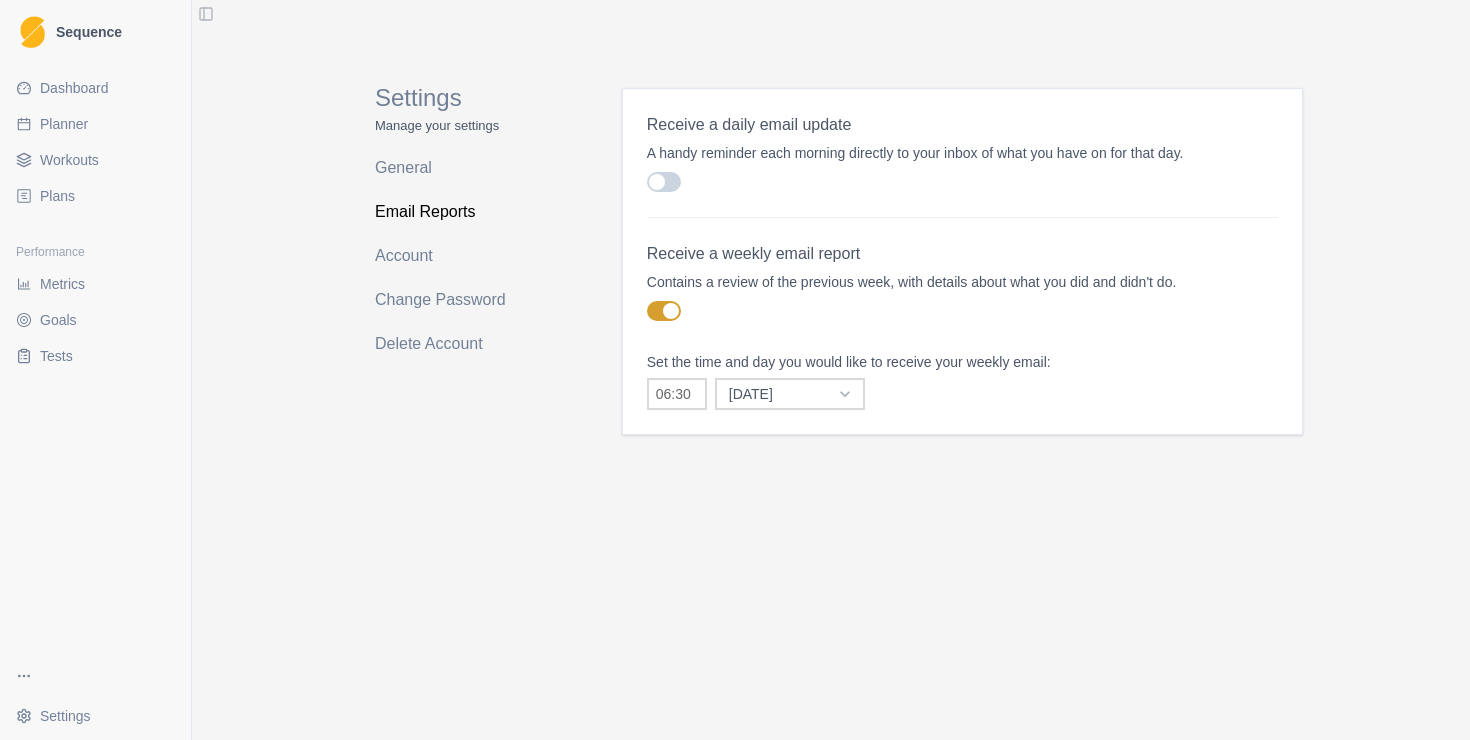 click on "Receive a weekly email report Contains a review of the previous week, with details about what you did and didn't do." at bounding box center [962, 282] 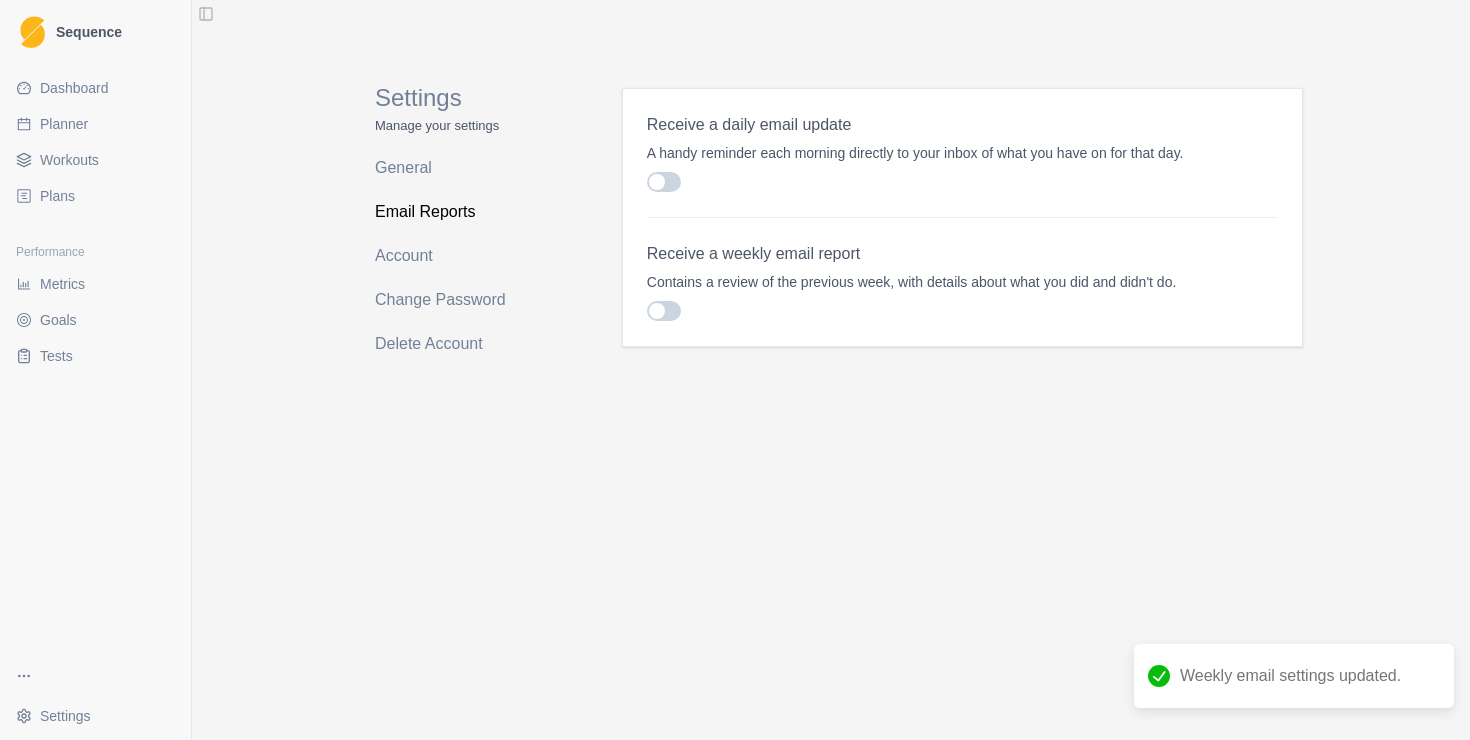 click at bounding box center (664, 311) 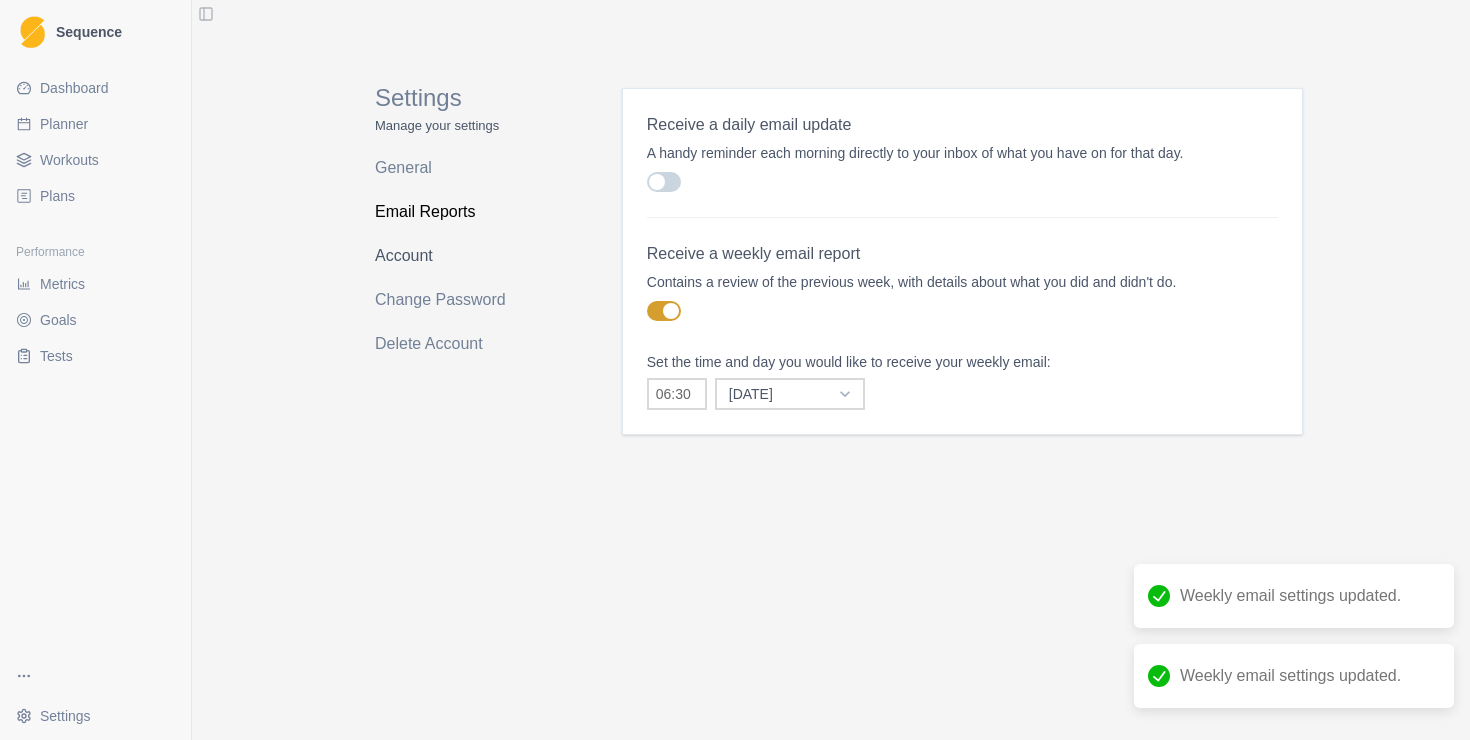 click on "Account" at bounding box center (454, 256) 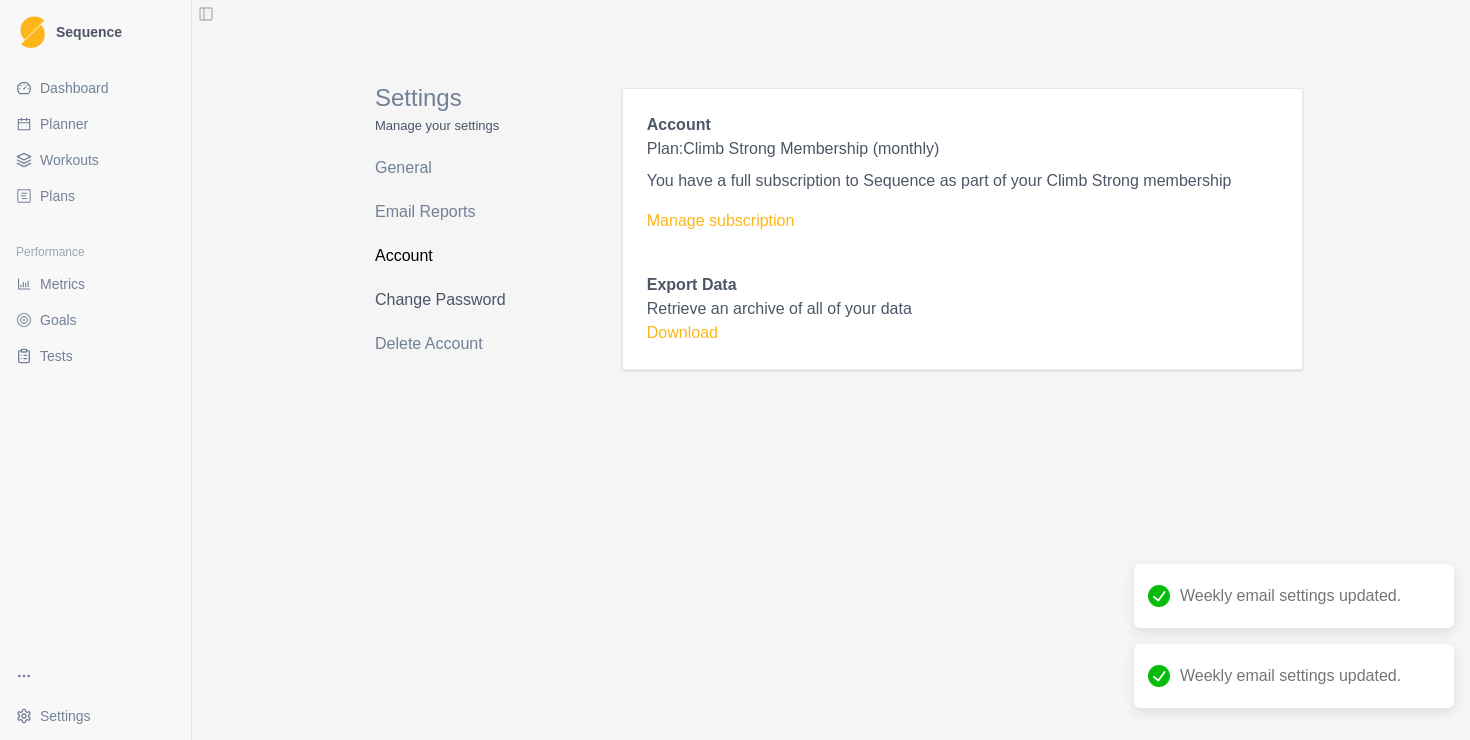 click on "Change Password" at bounding box center (454, 300) 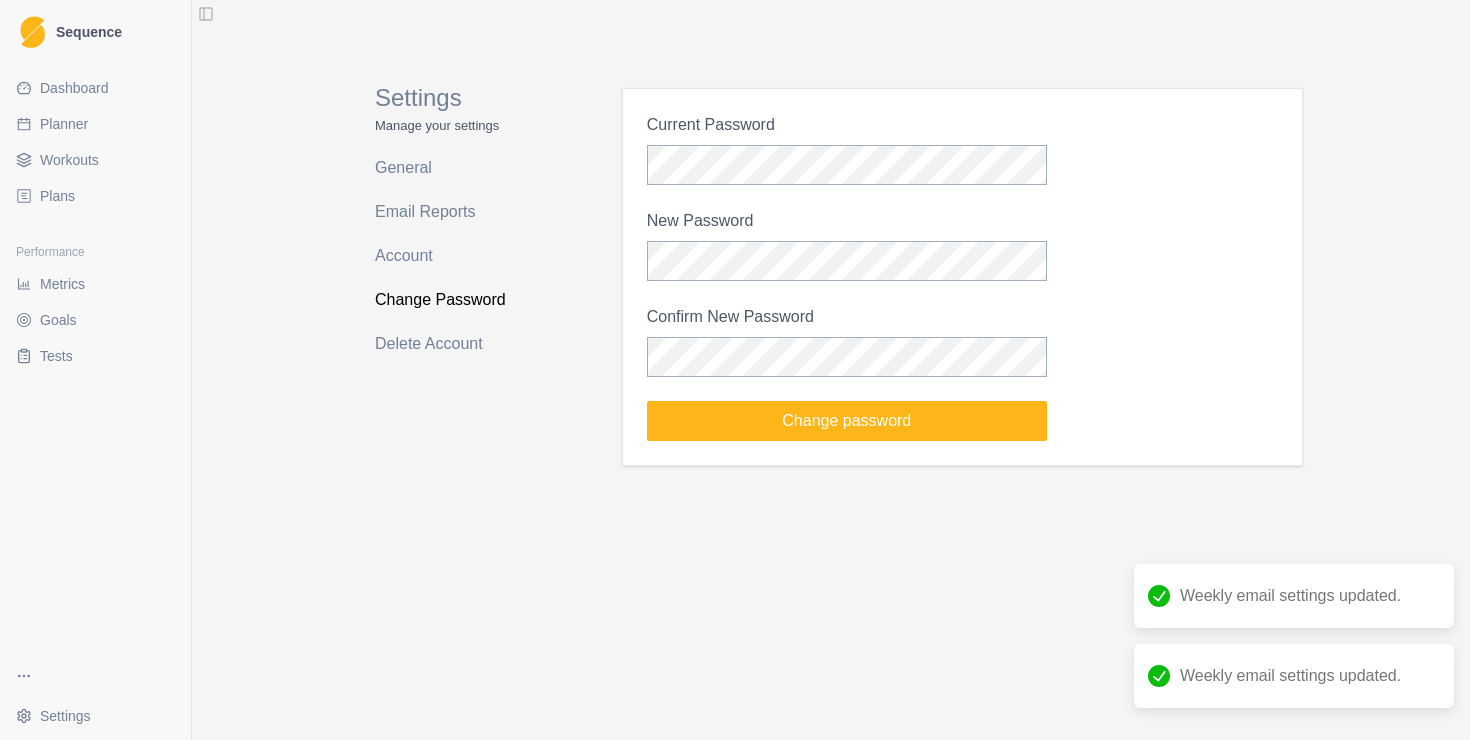 click on "Settings Manage your settings General Email Reports Account Change Password Delete Account" at bounding box center [454, 253] 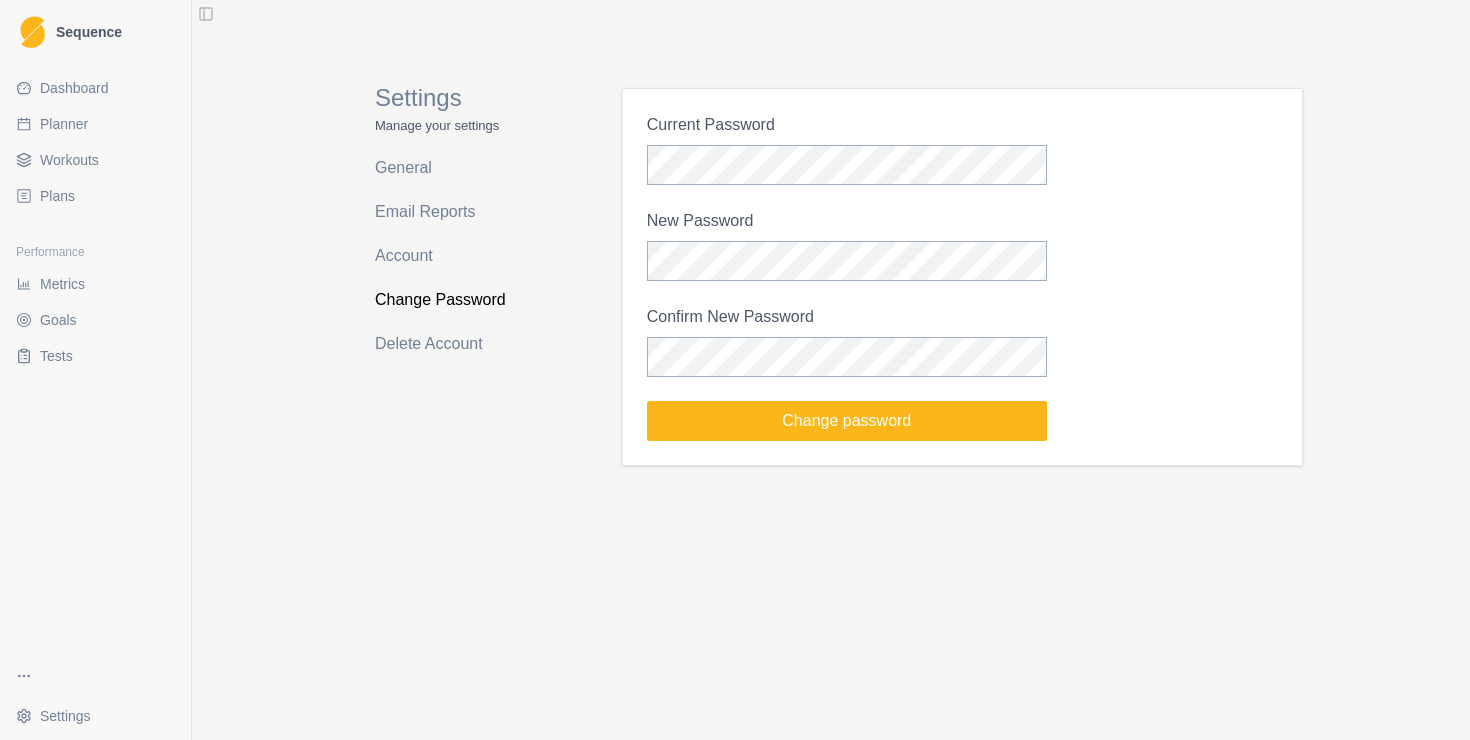 click on "Planner" at bounding box center [64, 124] 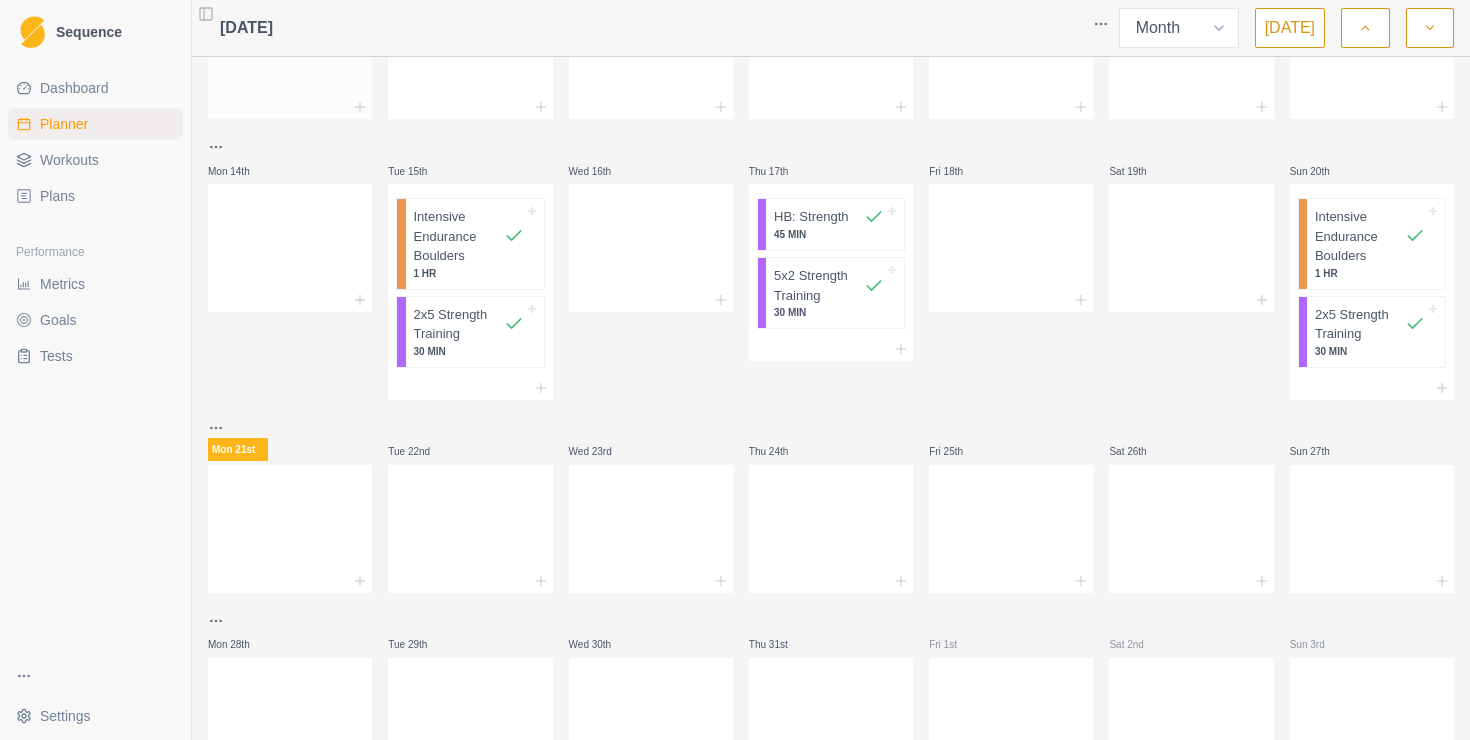 scroll, scrollTop: 325, scrollLeft: 0, axis: vertical 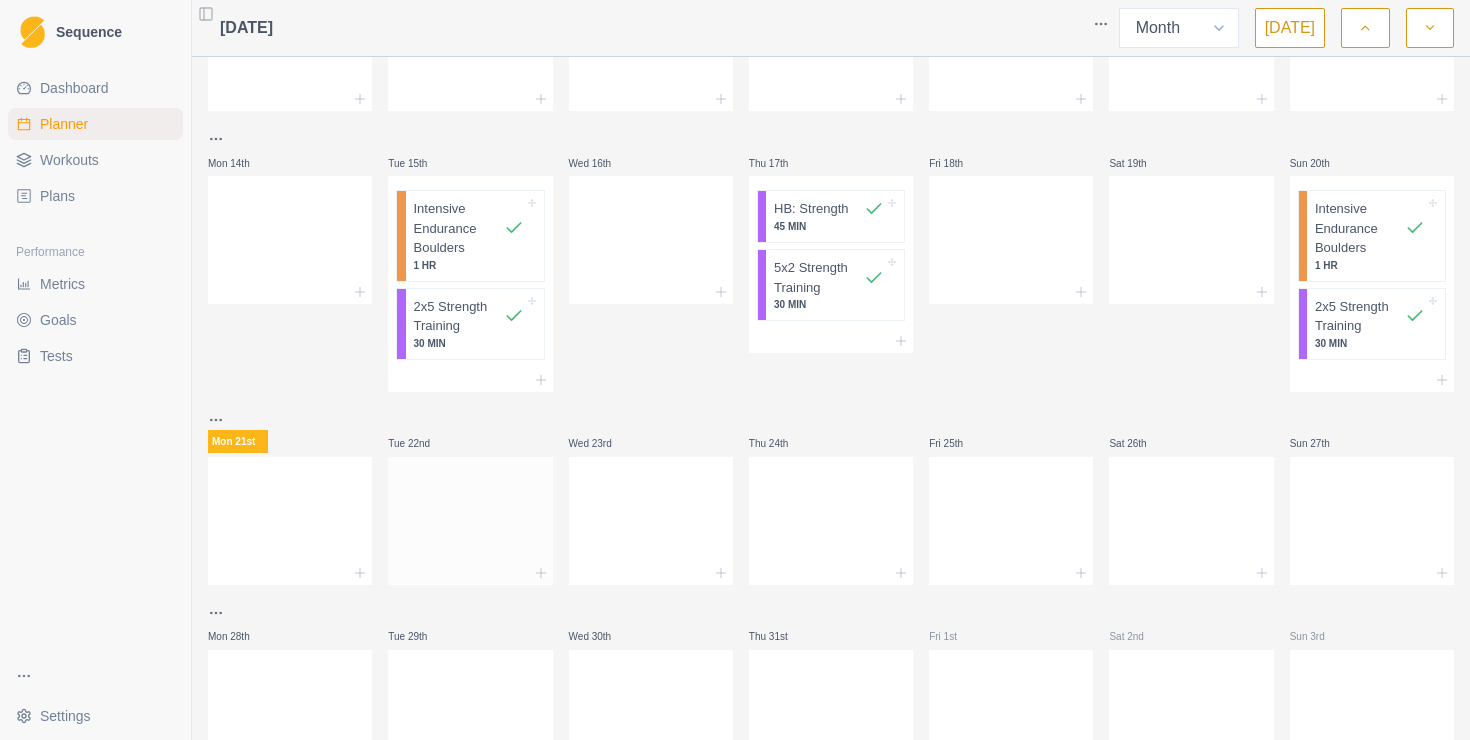 click at bounding box center [470, 517] 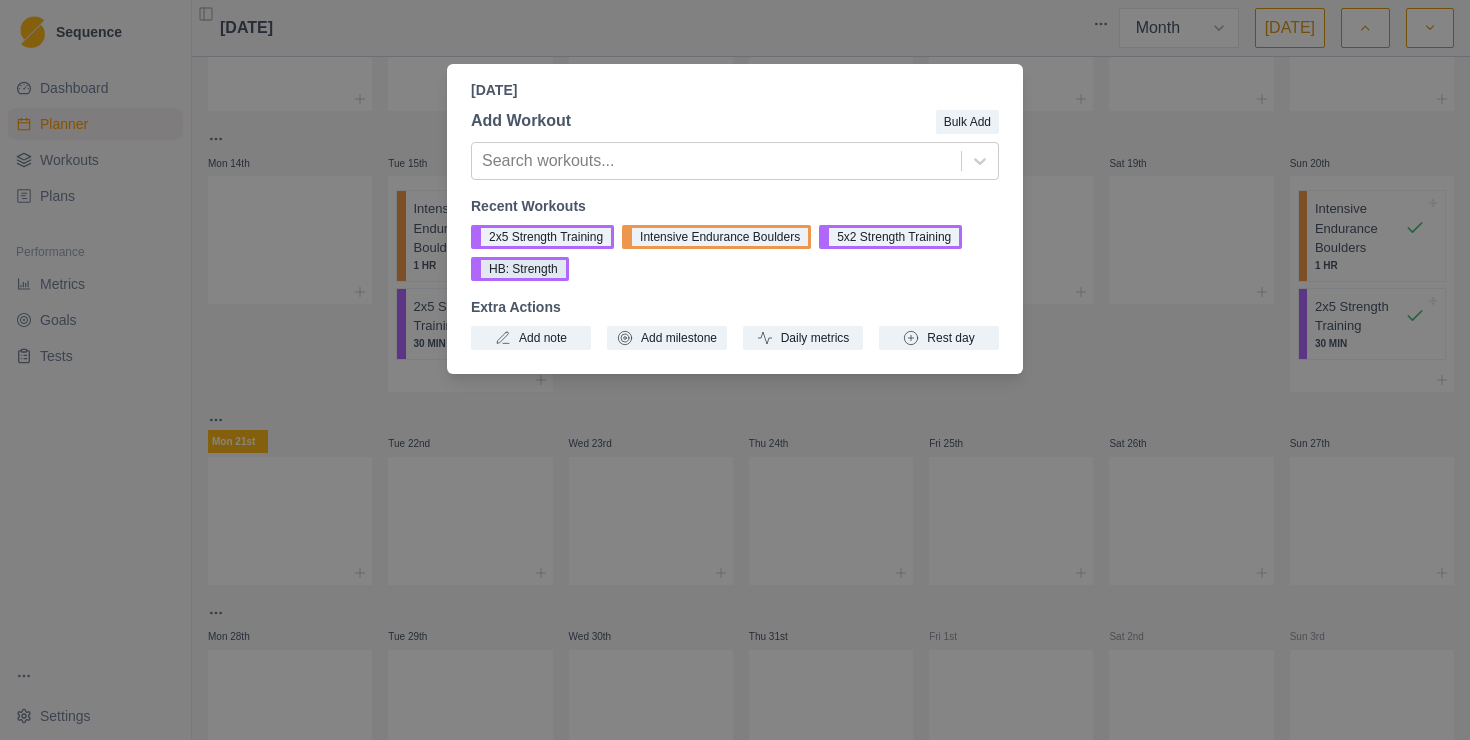 click on "HB: Strength" at bounding box center [520, 269] 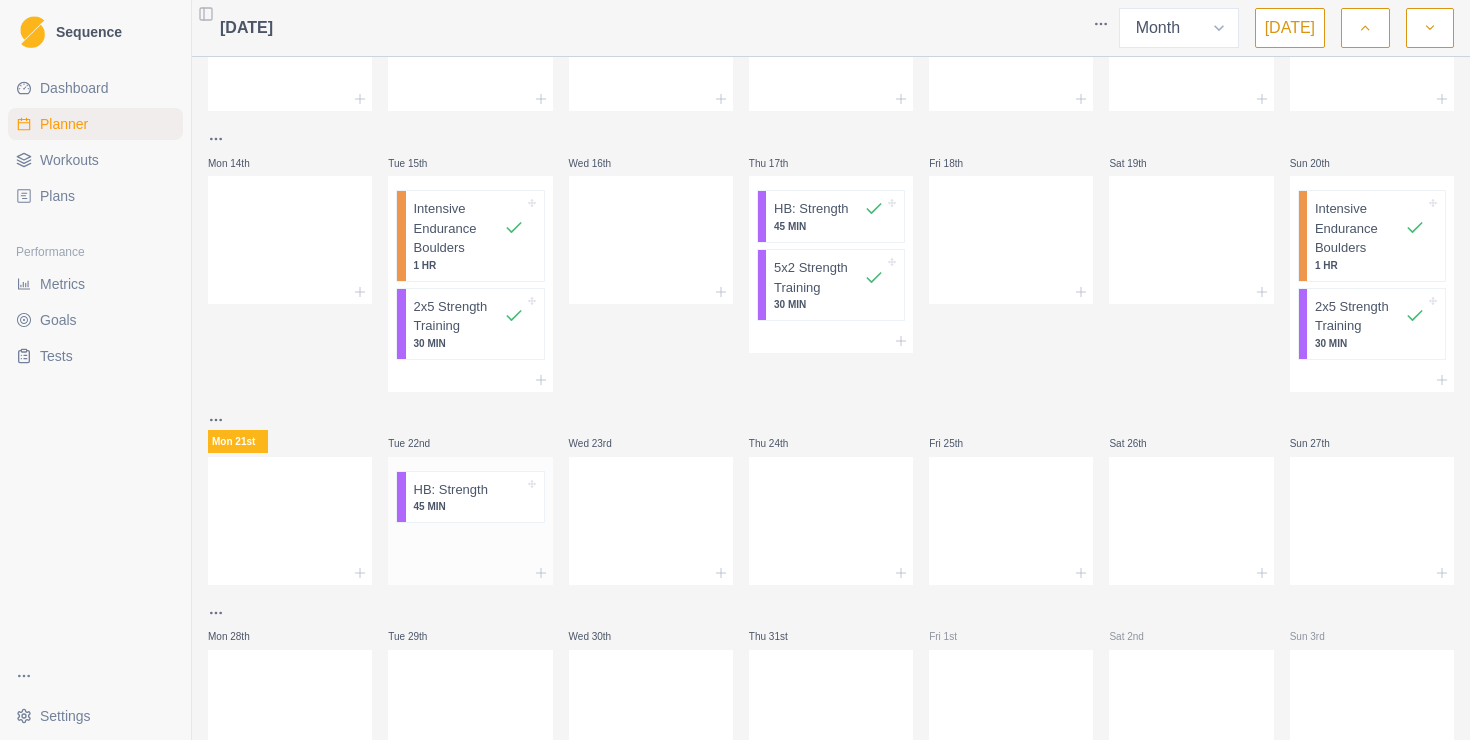 click at bounding box center [470, 546] 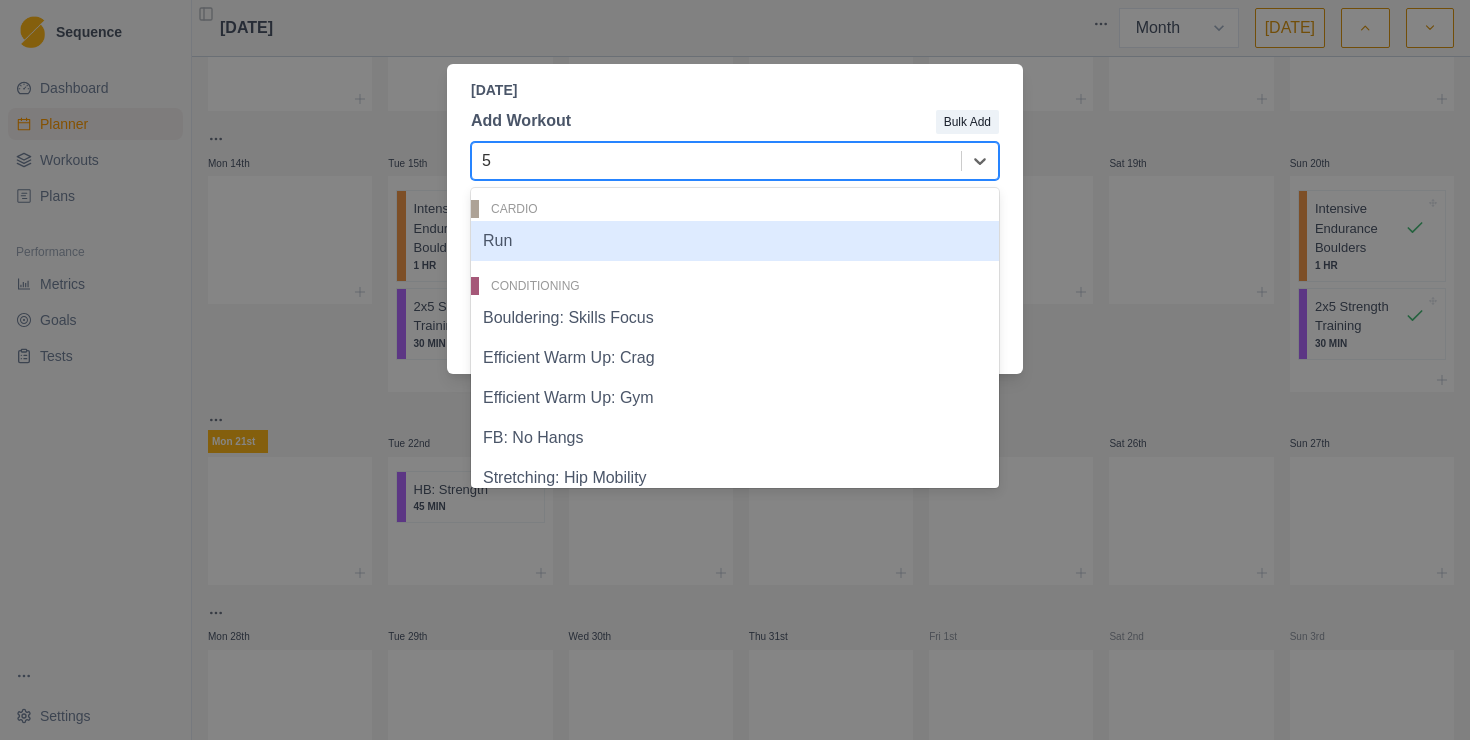 type on "5x" 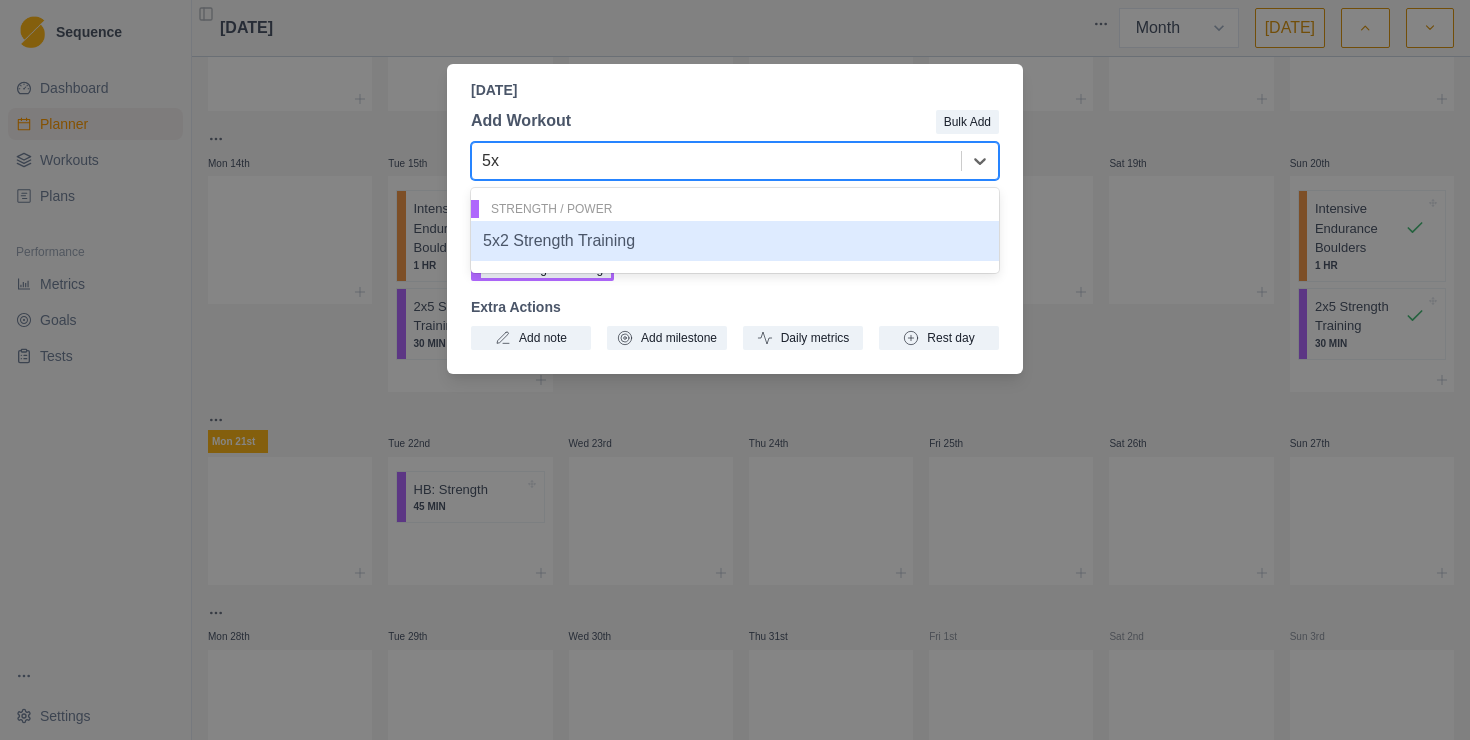 click on "5x2 Strength Training" at bounding box center (735, 241) 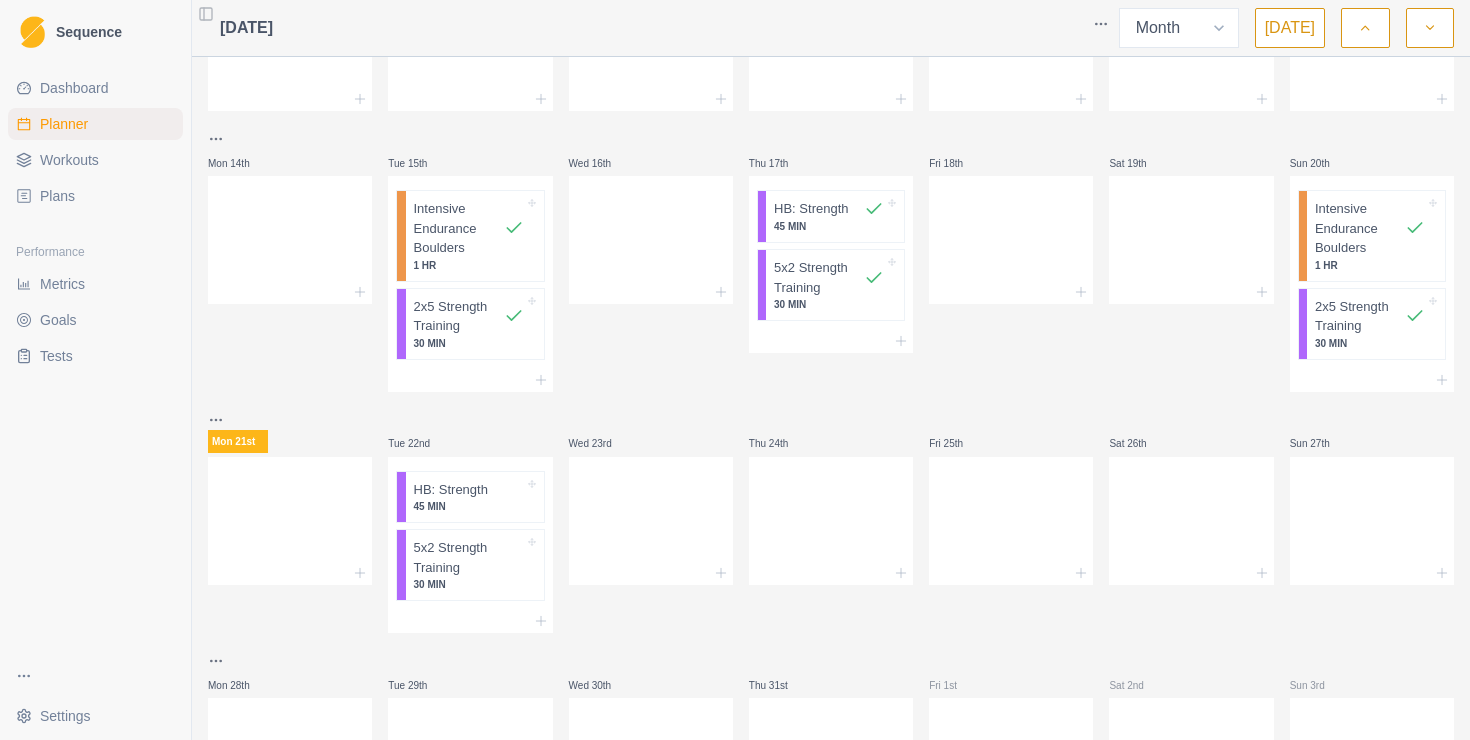 click on "Sequence Dashboard Planner Workouts Plans Performance Metrics Goals Tests Settings Toggle Sidebar [DATE] Week Month [DATE] Mon 30th Tue 1st Wed 2nd Thu 3rd Fri 4th Sat 5th Sun 6th Mon 7th Tue 8th Wed 9th Thu 10th Fri 11th Sat 12th Sun 13th Mon 14th Tue 15th Intensive Endurance Boulders 1 HR 2x5 Strength Training 30 MIN Wed 16th Thu 17th HB: Strength 45 MIN 5x2 Strength Training 30 MIN Fri 18th Sat 19th Sun 20th Intensive Endurance Boulders 1 HR 2x5 Strength Training 30 MIN Mon 21st Tue 22nd HB: Strength 45 MIN 5x2 Strength Training 30 MIN Wed 23rd Thu 24th Fri 25th Sat 26th Sun 27th Mon 28th Tue 29th Wed 30th Thu 31st Fri 1st Sat 2nd Sun 3rd
Strength / Power
Press space bar to start a drag.
When dragging you can use the arrow keys to move the item around and escape to cancel.
Some screen readers may require you to be in focus mode or to use your pass through key" at bounding box center (735, 370) 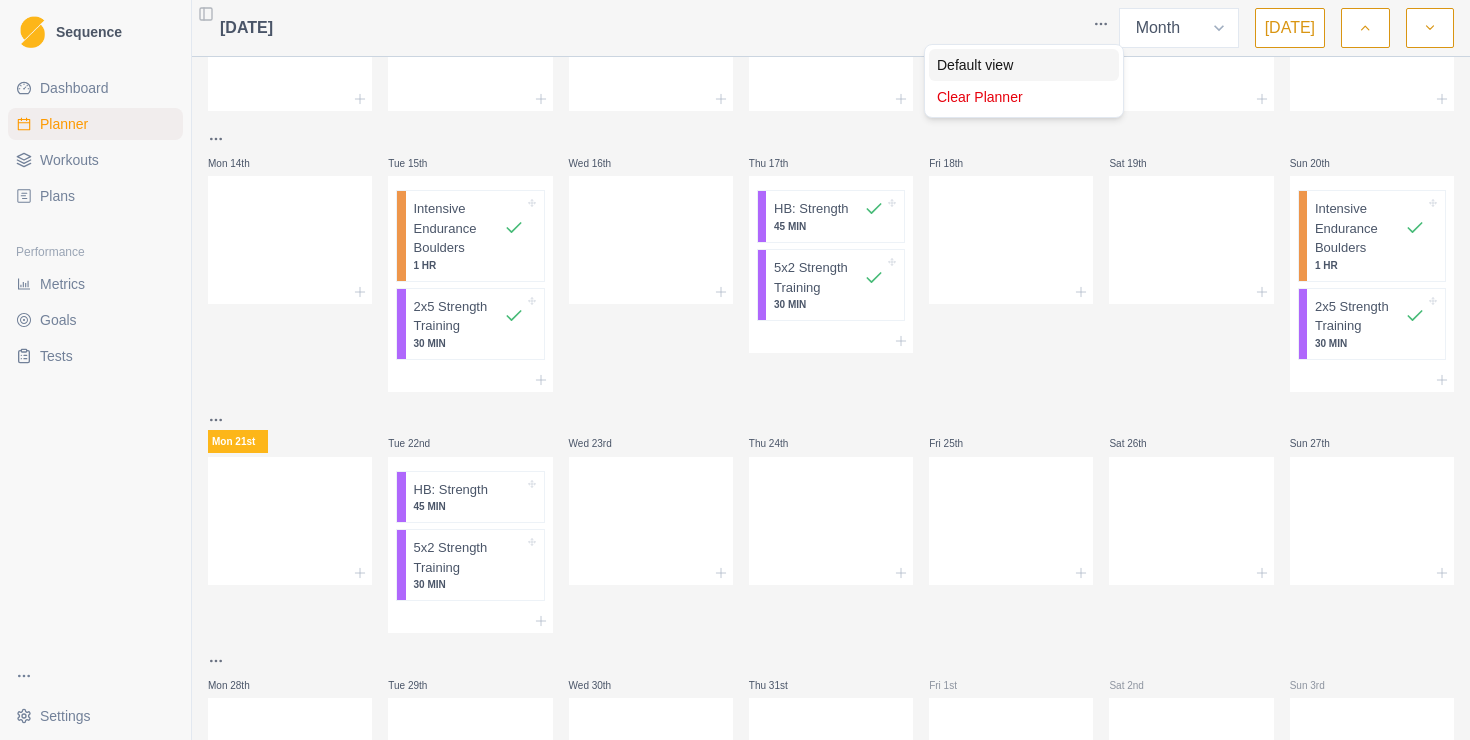 click on "Default view" at bounding box center (1024, 65) 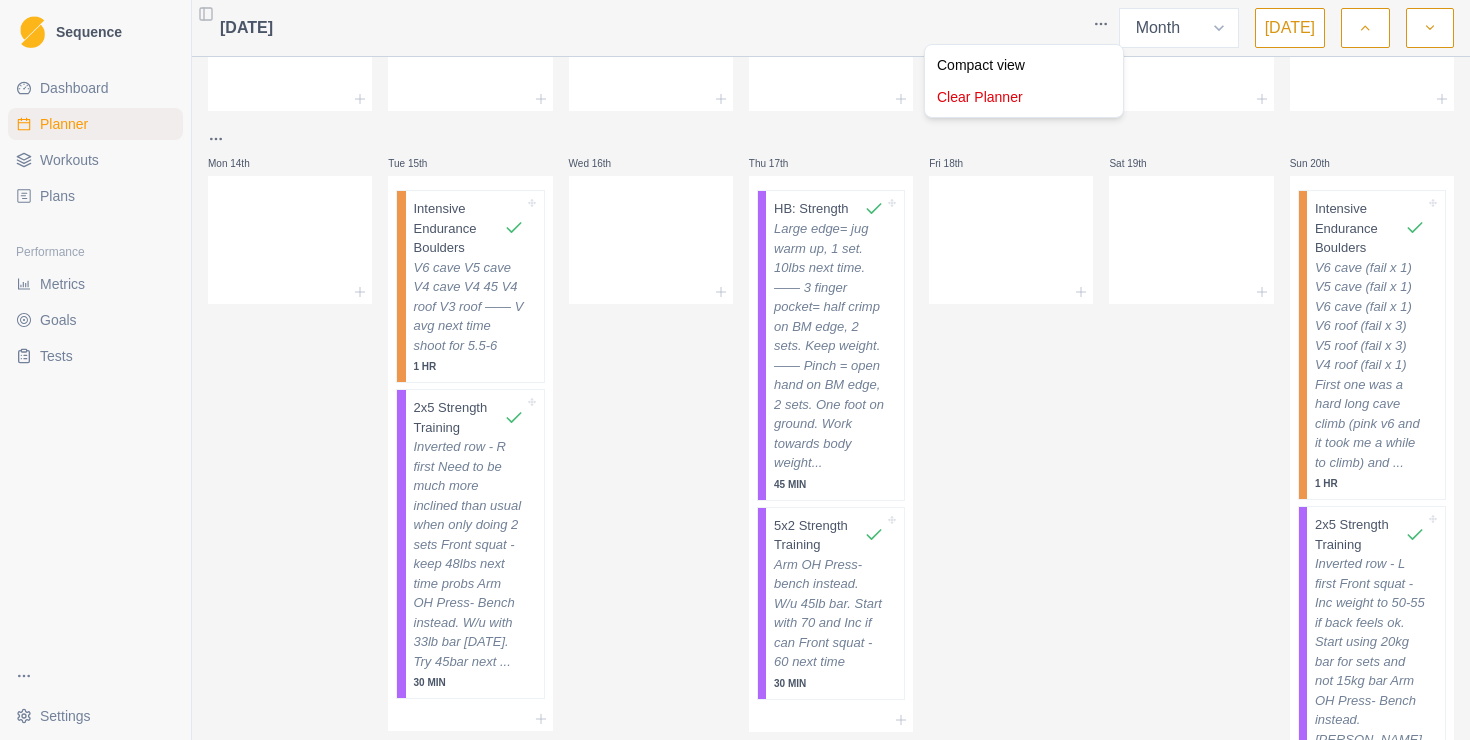 click on "Sequence Dashboard Planner Workouts Plans Performance Metrics Goals Tests Settings Toggle Sidebar [DATE] Week Month [DATE] Mon 30th Tue 1st Wed 2nd Thu 3rd Fri 4th Sat 5th Sun 6th Mon 7th Tue 8th Wed 9th Thu 10th Fri 11th Sat 12th Sun 13th Mon 14th Tue 15th Intensive Endurance Boulders V6 cave
V5 cave
V4 cave
V4 45
V4 roof
V3 roof
——
V avg next time shoot for 5.5-6 1 HR 2x5 Strength Training Inverted row - R first
Need to be much more inclined than usual when only doing 2 sets
Front squat - keep 48lbs next time probs
Arm OH Press- Bench instead. W/u with 33lb bar [DATE]. Try 45bar next ... 30 MIN Wed 16th Thu 17th HB: Strength Large edge= jug warm up, 1 set. 10lbs next time.
——
3 finger pocket= half crimp on BM edge, 2 sets. Keep weight.
——
Pinch = open hand on BM edge, 2 sets. One foot on ground. Work towards body weight... 45 MIN 5x2 Strength Training Arm OH Press- bench instead. W/u 45lb bar. Start with 70 and Inc if can
Front squat - 60 next time  30 MIN Fri 18th 1 HR" at bounding box center (735, 370) 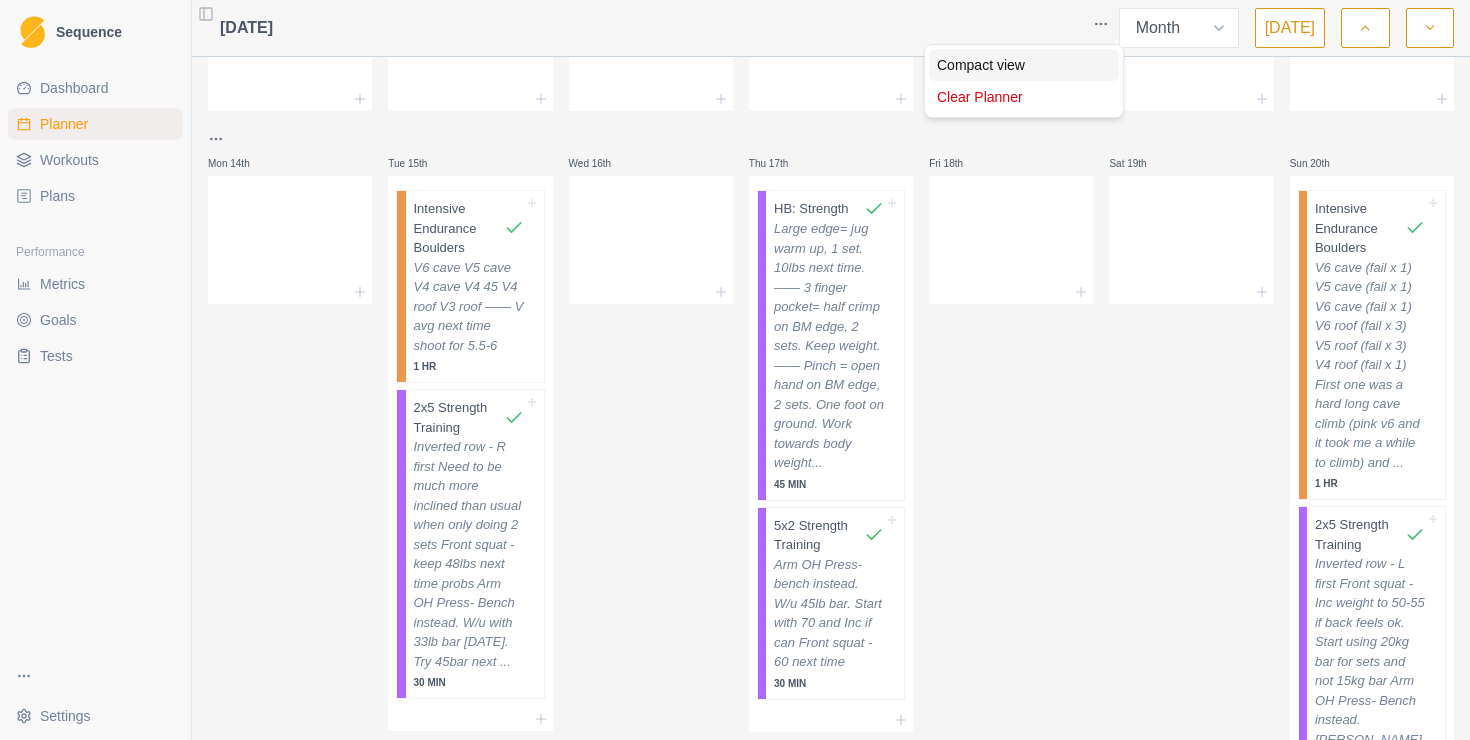 click on "Compact view" at bounding box center [1024, 65] 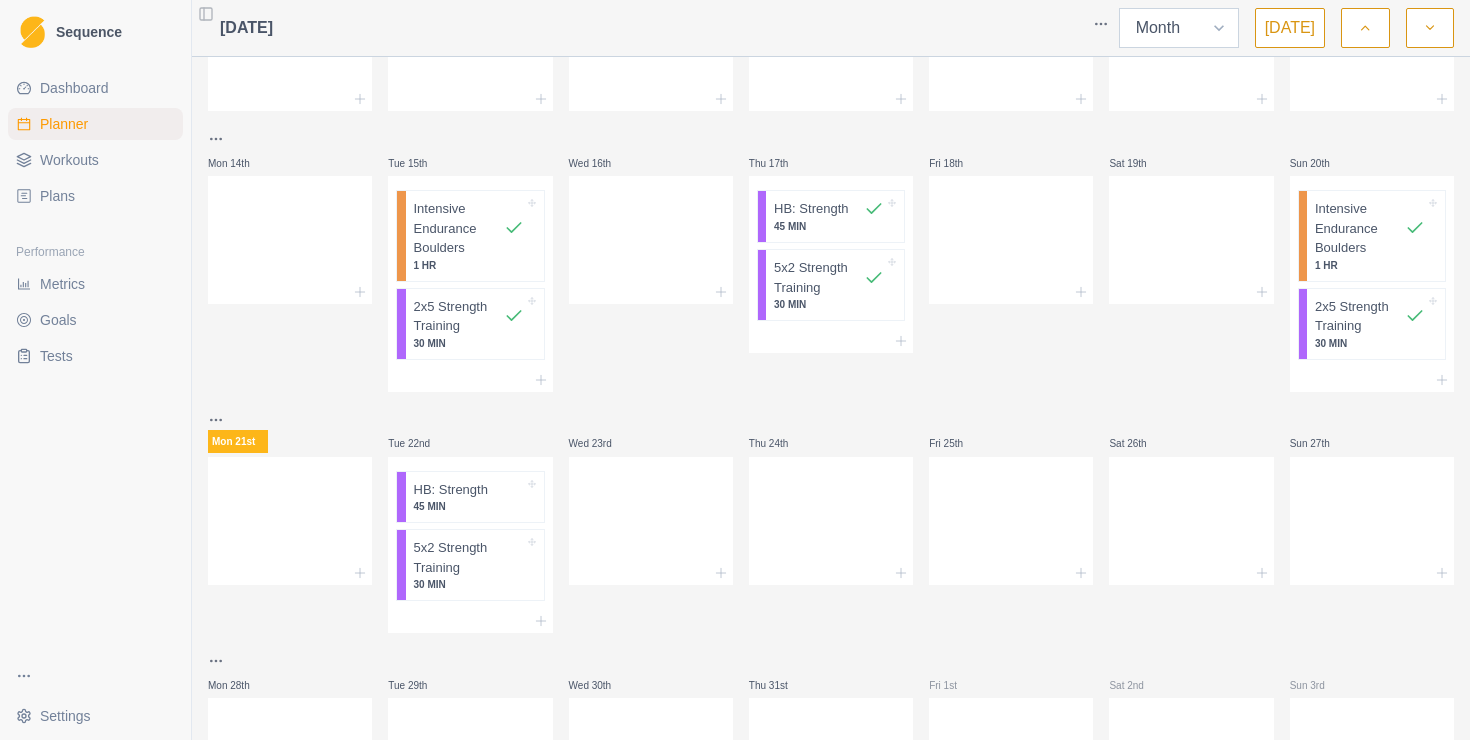 click on "Week Month" at bounding box center [1179, 28] 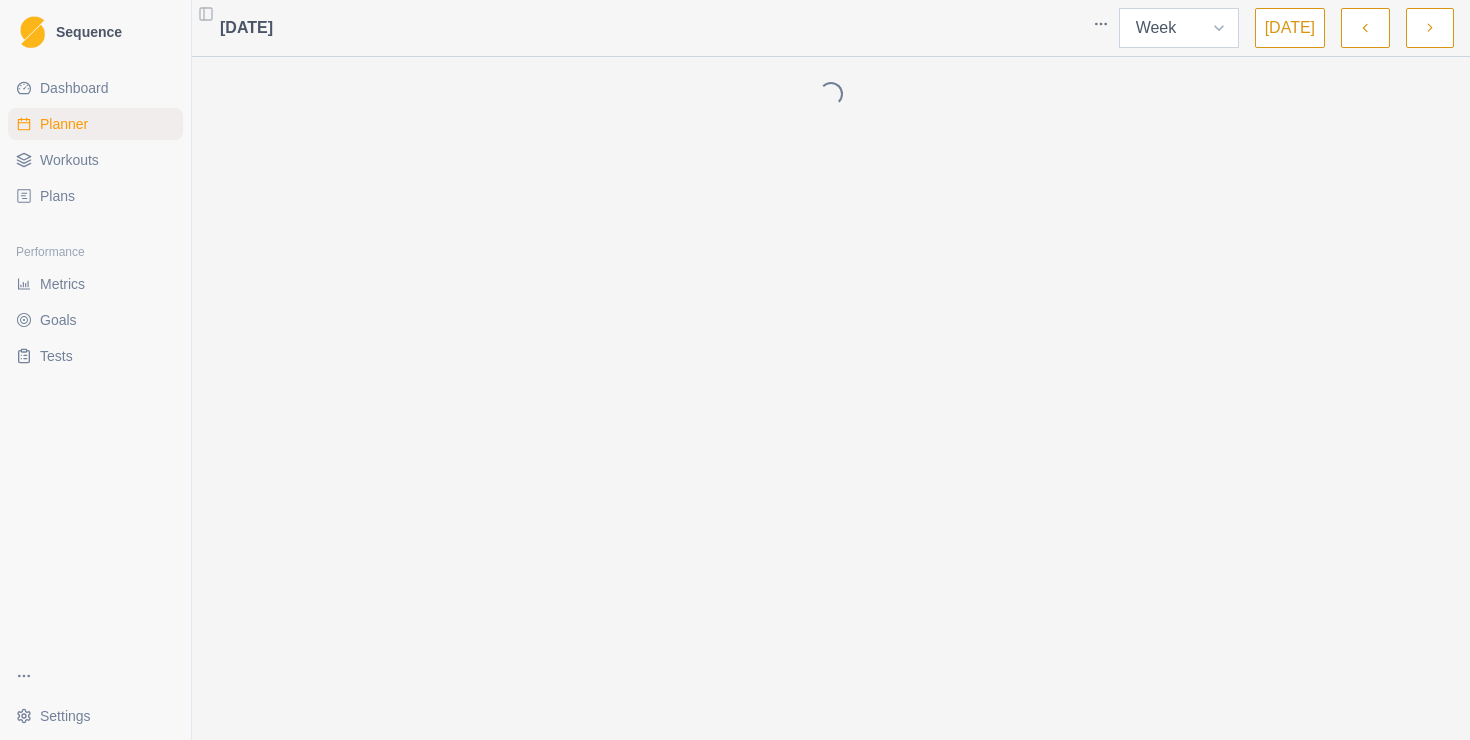scroll, scrollTop: 0, scrollLeft: 0, axis: both 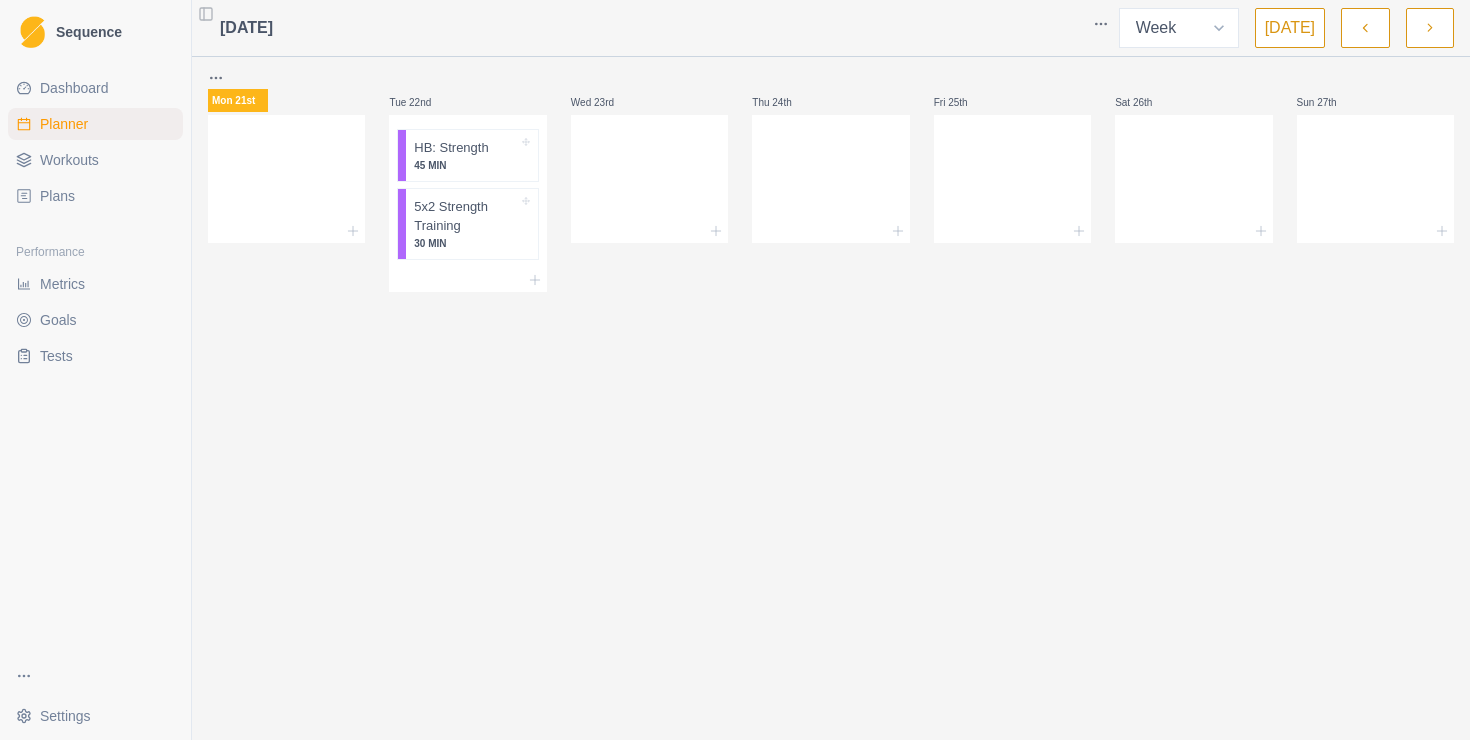 click on "Sequence Dashboard Planner Workouts Plans Performance Metrics Goals Tests Settings Toggle Sidebar [DATE] Week Month [DATE] Mon 21st Tue 22nd HB: Strength 45 MIN 5x2 Strength Training 30 MIN Wed 23rd Thu 24th Fri 25th Sat 26th Sun 27th
Strength / Power
Press space bar to start a drag.
When dragging you can use the arrow keys to move the item around and escape to cancel.
Some screen readers may require you to be in focus mode or to use your pass through key" at bounding box center [735, 370] 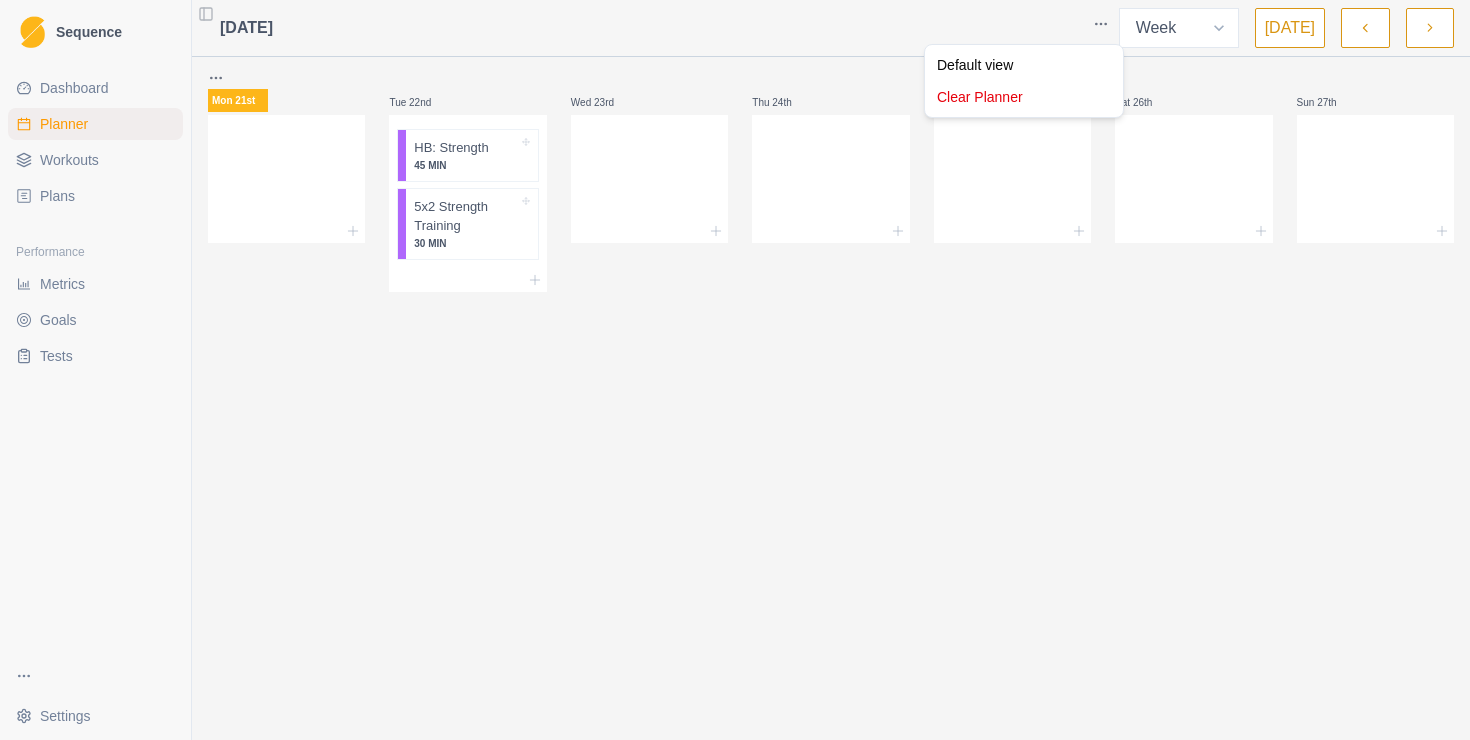 click on "Sequence Dashboard Planner Workouts Plans Performance Metrics Goals Tests Settings Toggle Sidebar [DATE] Week Month [DATE] Mon 21st Tue 22nd HB: Strength 45 MIN 5x2 Strength Training 30 MIN Wed 23rd Thu 24th Fri 25th Sat 26th Sun 27th
Strength / Power
Press space bar to start a drag.
When dragging you can use the arrow keys to move the item around and escape to cancel.
Some screen readers may require you to be in focus mode or to use your pass through key
Default view Clear Planner" at bounding box center [735, 370] 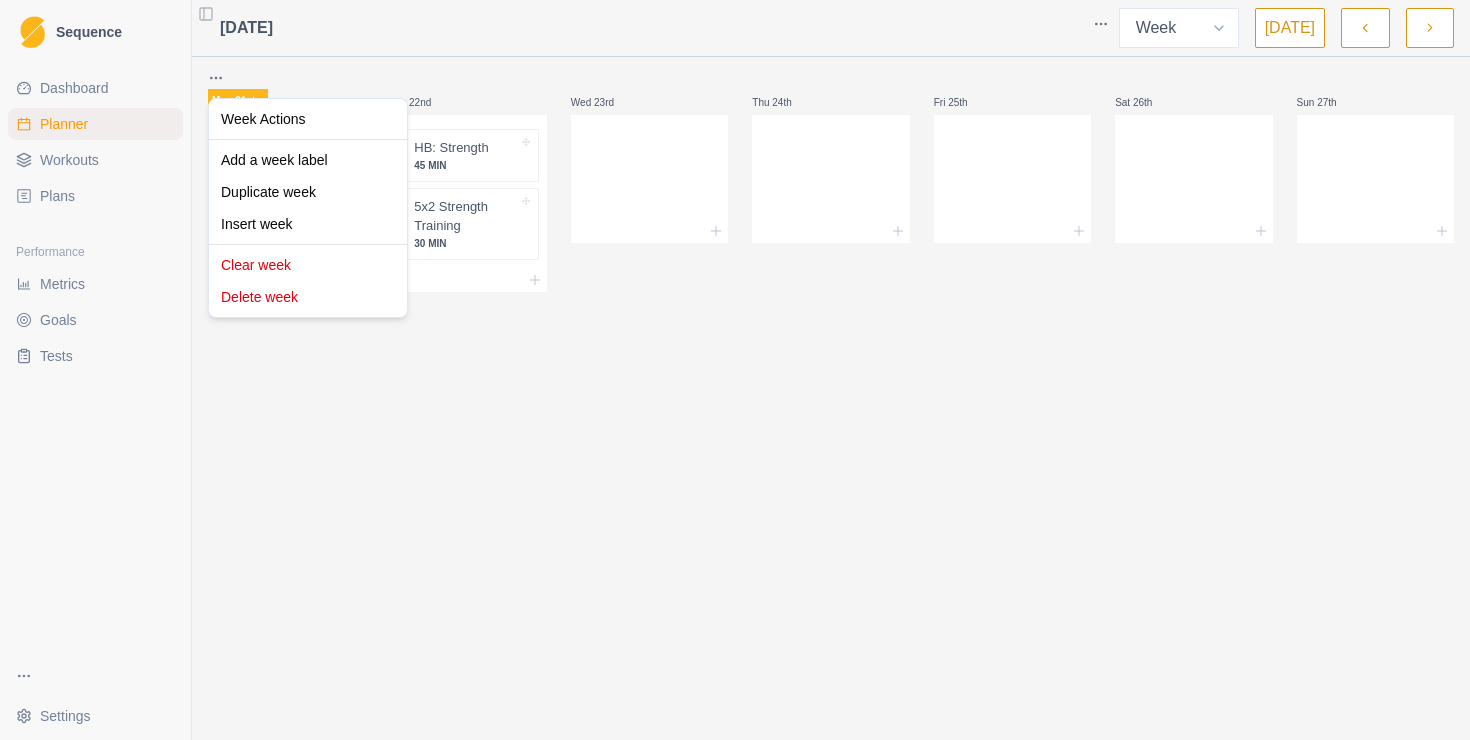 click on "Sequence Dashboard Planner Workouts Plans Performance Metrics Goals Tests Settings Toggle Sidebar [DATE] Week Month [DATE] Mon 21st Tue 22nd HB: Strength 45 MIN 5x2 Strength Training 30 MIN Wed 23rd Thu 24th Fri 25th Sat 26th Sun 27th
Strength / Power
Press space bar to start a drag.
When dragging you can use the arrow keys to move the item around and escape to cancel.
Some screen readers may require you to be in focus mode or to use your pass through key
Week Actions Add a week label Duplicate week Insert week Clear week Delete week" at bounding box center (735, 370) 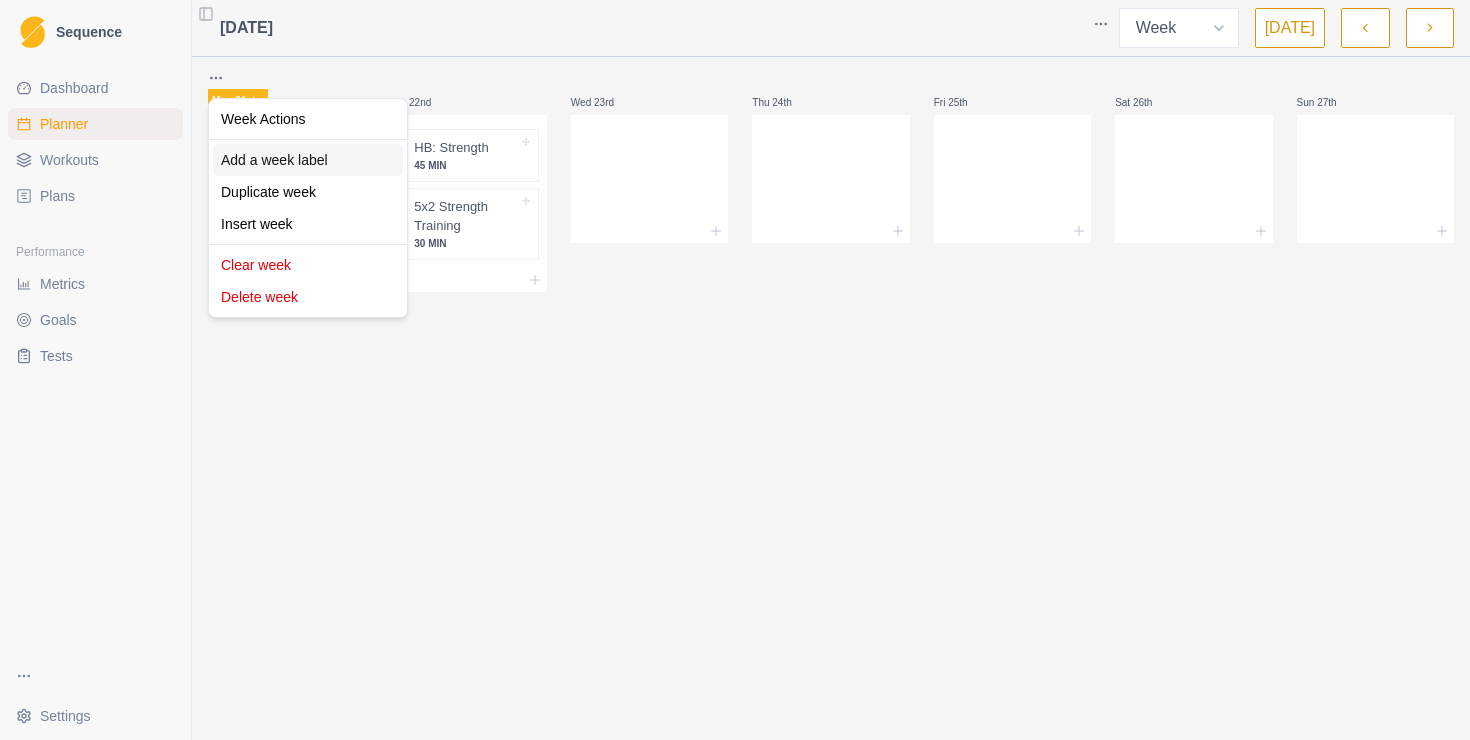 click on "Add a week label" at bounding box center (308, 160) 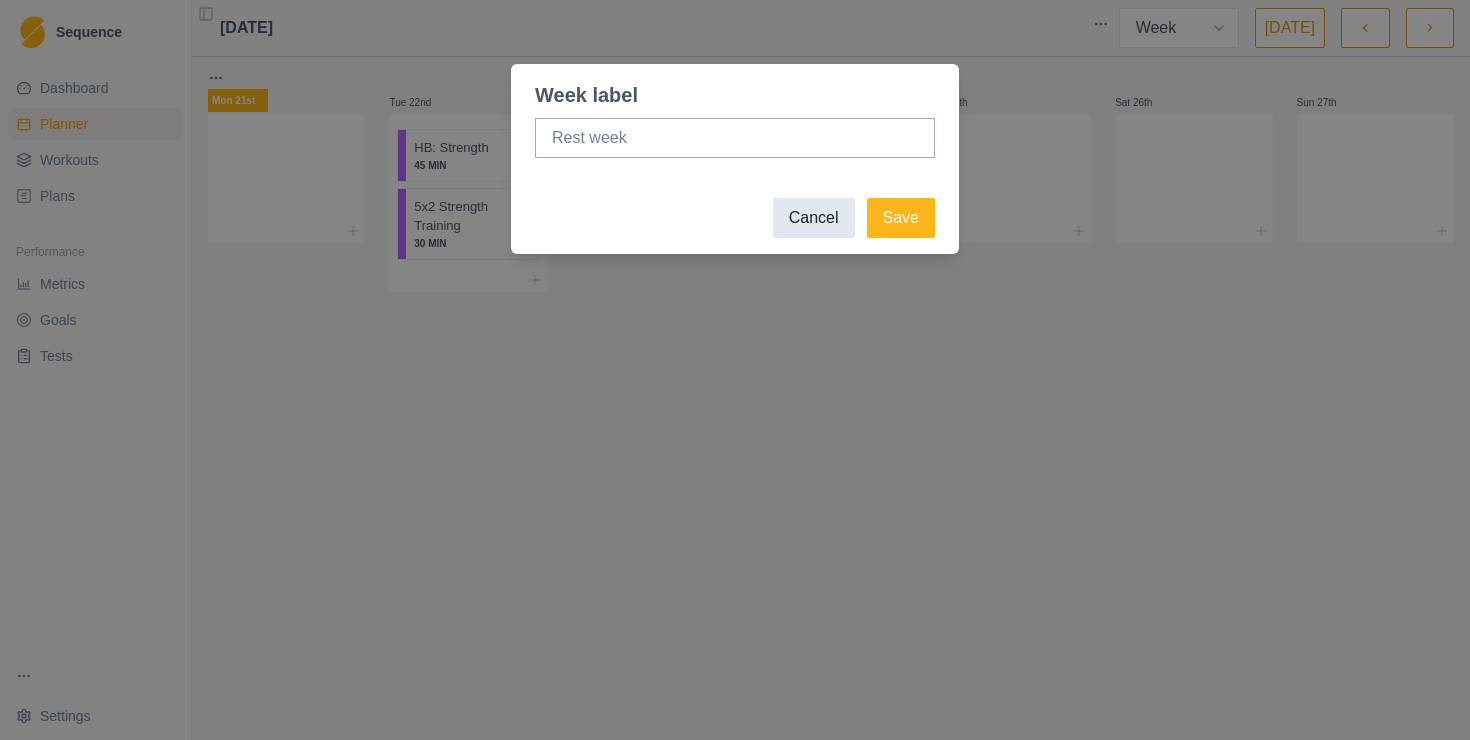 click on "Cancel" at bounding box center (814, 218) 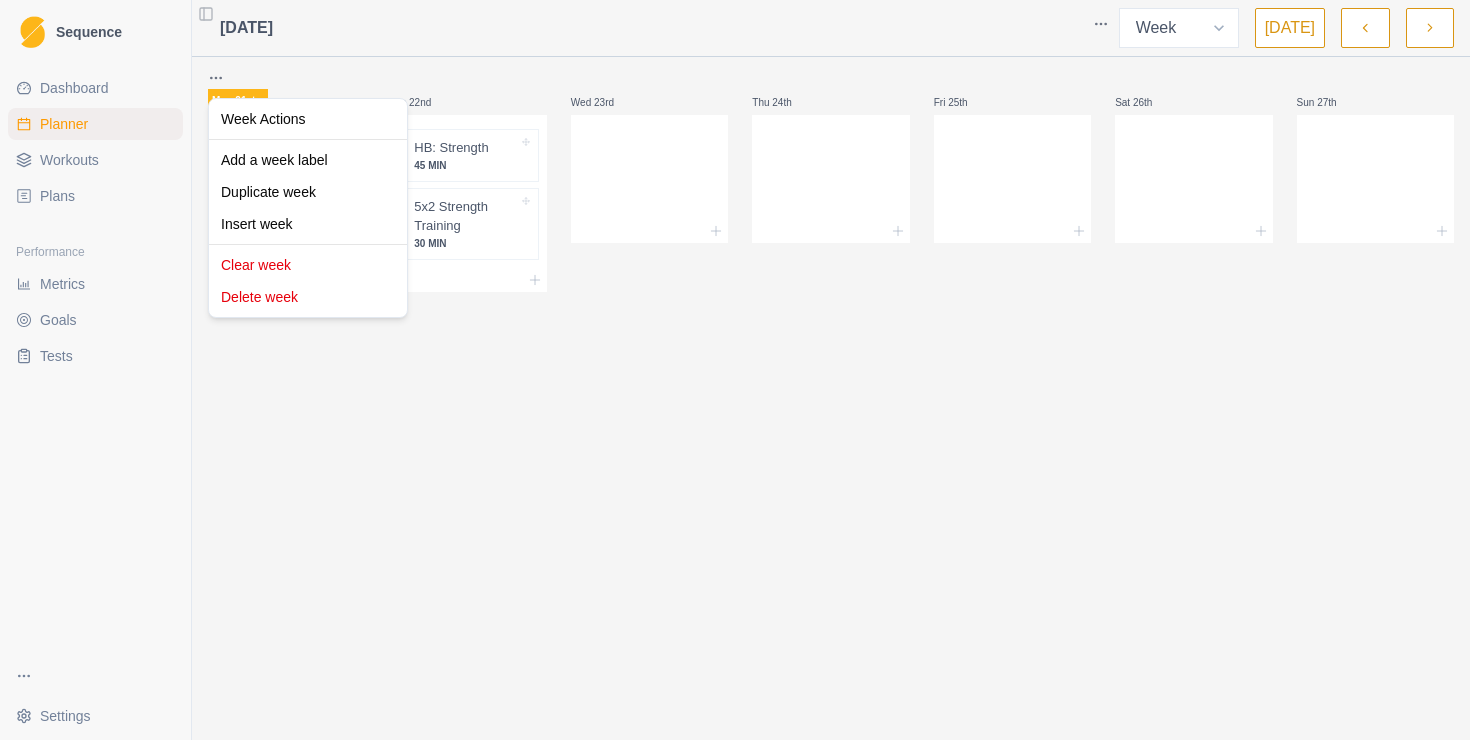 click on "Sequence Dashboard Planner Workouts Plans Performance Metrics Goals Tests Settings Toggle Sidebar [DATE] Week Month [DATE] Mon 21st Tue 22nd HB: Strength 45 MIN 5x2 Strength Training 30 MIN Wed 23rd Thu 24th Fri 25th Sat 26th Sun 27th
Strength / Power
Press space bar to start a drag.
When dragging you can use the arrow keys to move the item around and escape to cancel.
Some screen readers may require you to be in focus mode or to use your pass through key
Week Actions Add a week label Duplicate week Insert week Clear week Delete week" at bounding box center [735, 370] 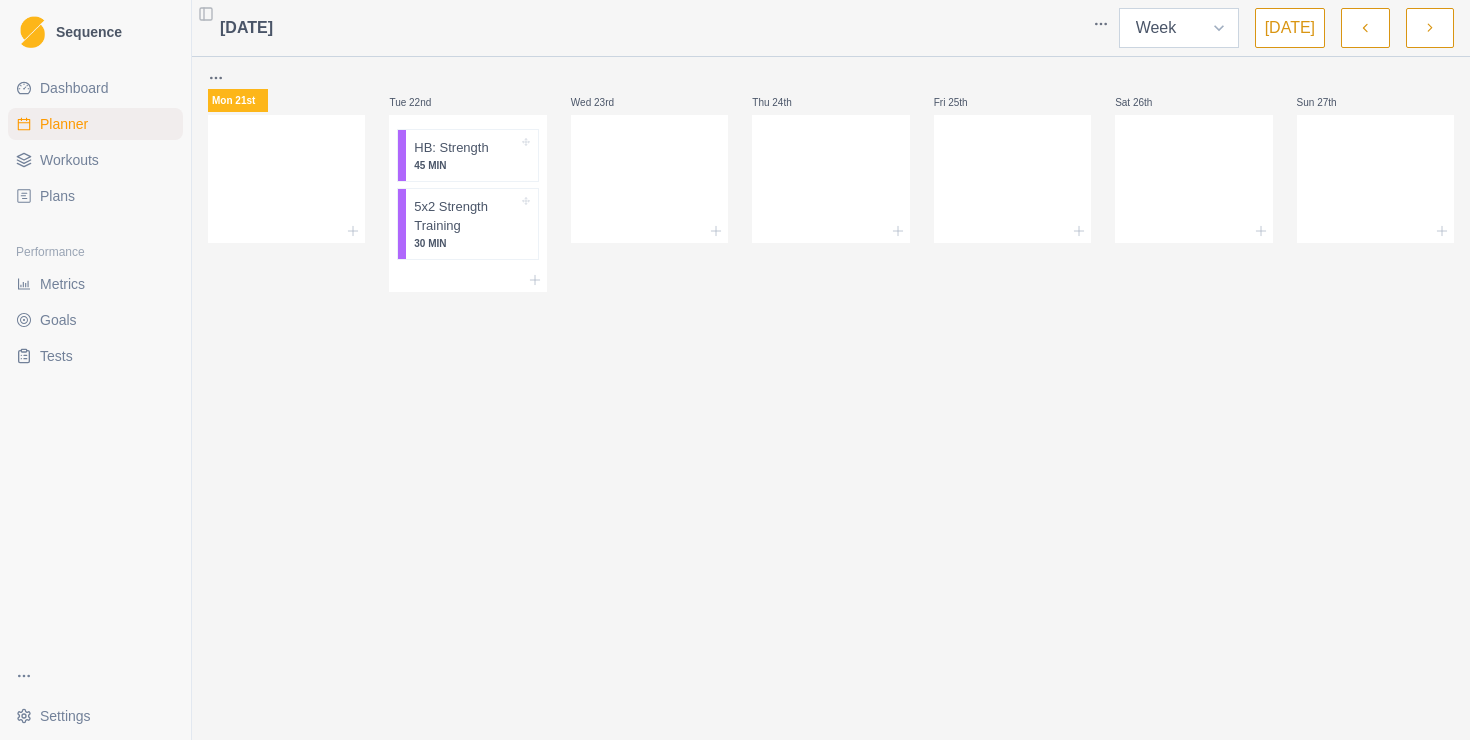click on "Week Month" at bounding box center (1179, 28) 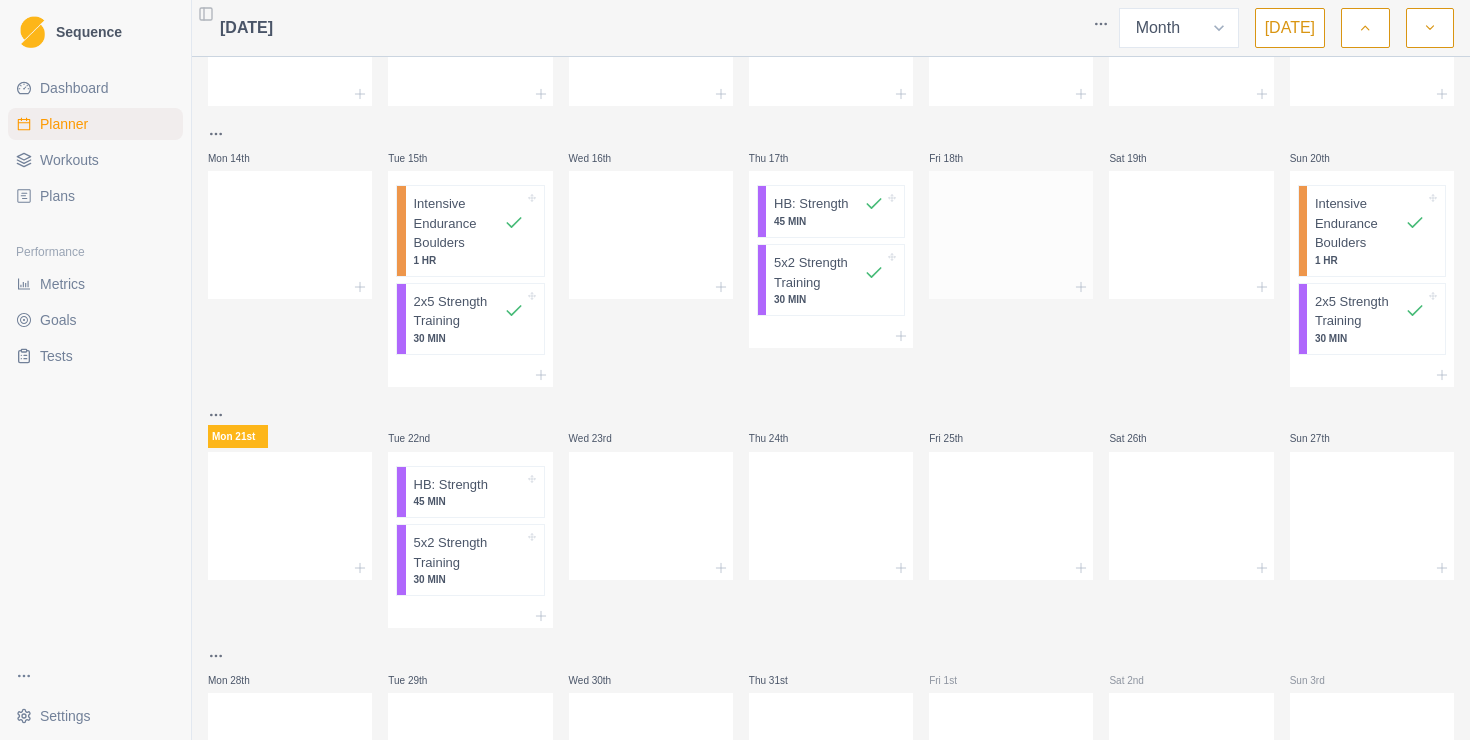 scroll, scrollTop: 329, scrollLeft: 0, axis: vertical 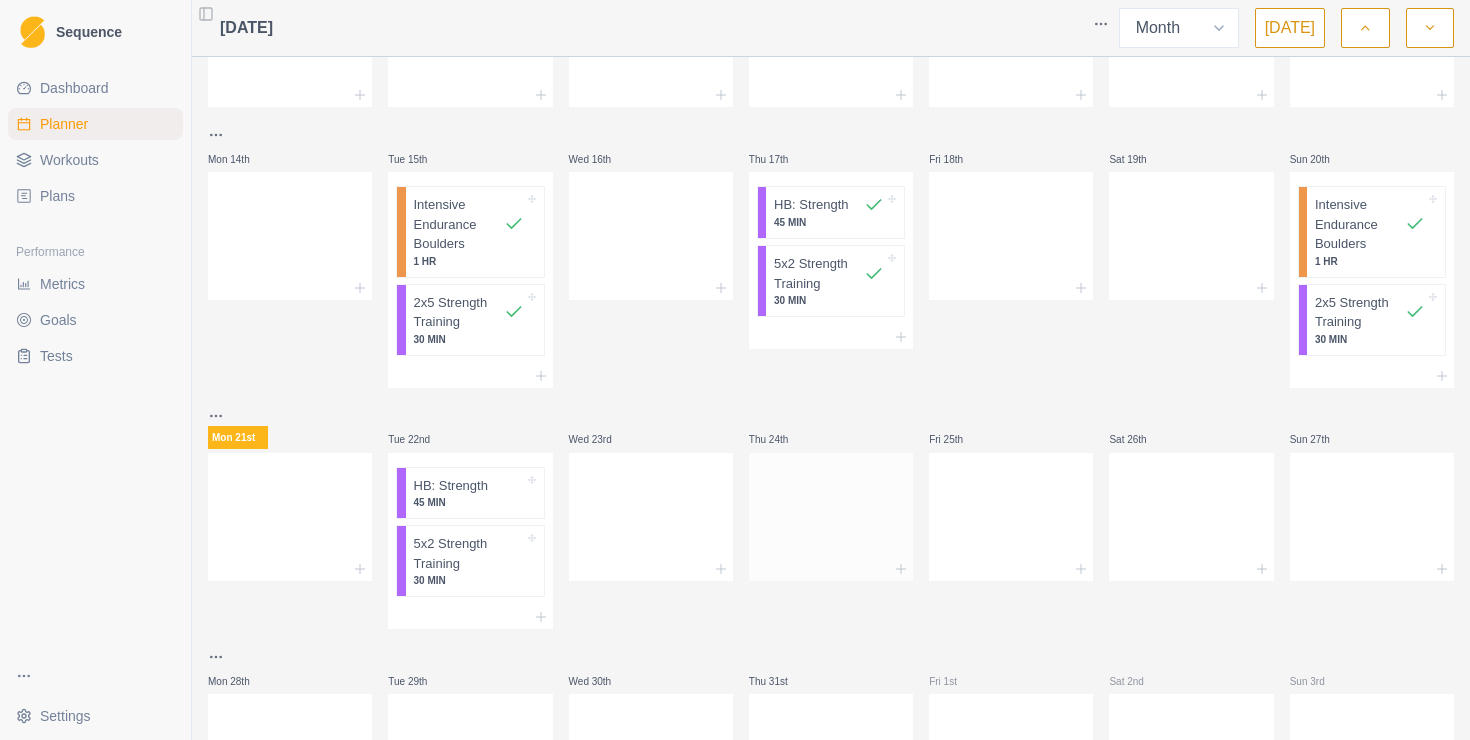 click at bounding box center [831, 513] 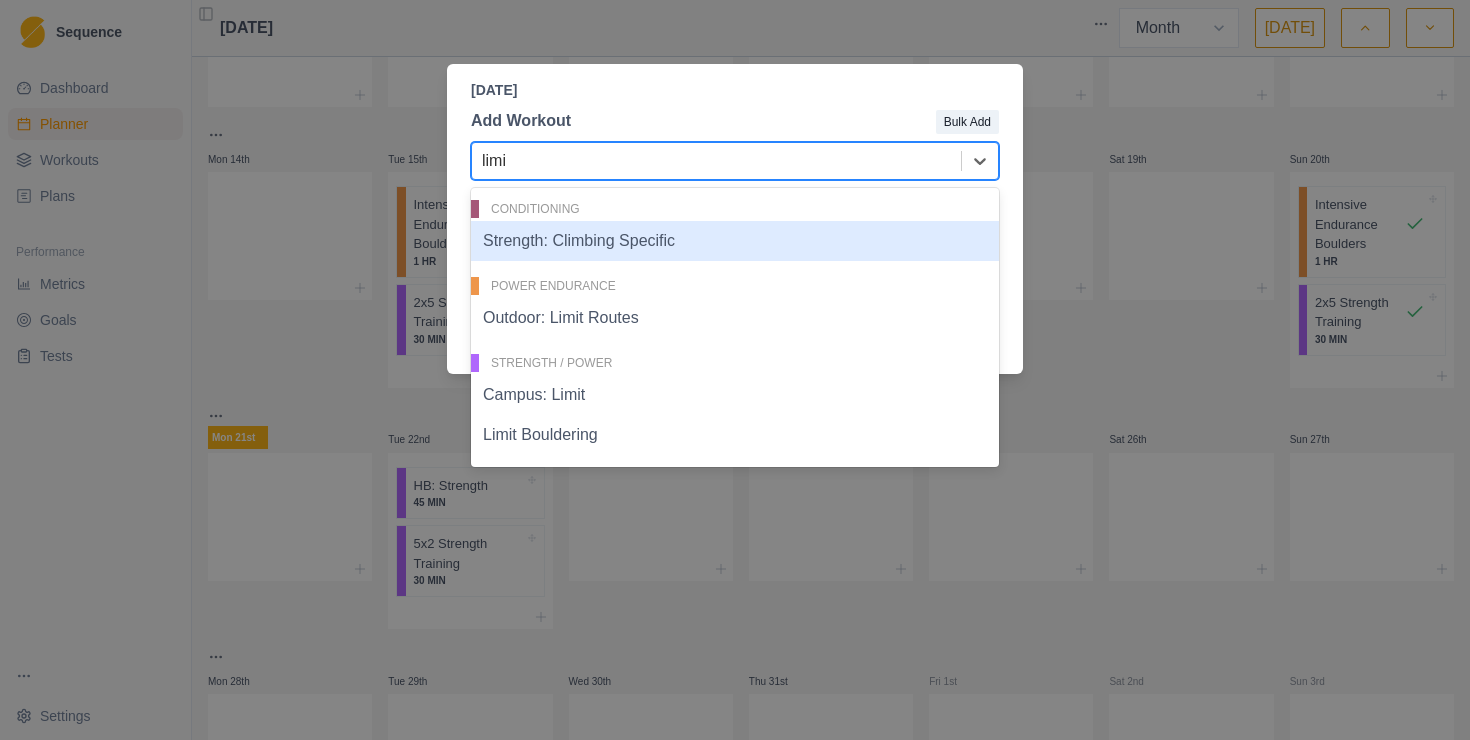 type on "limit" 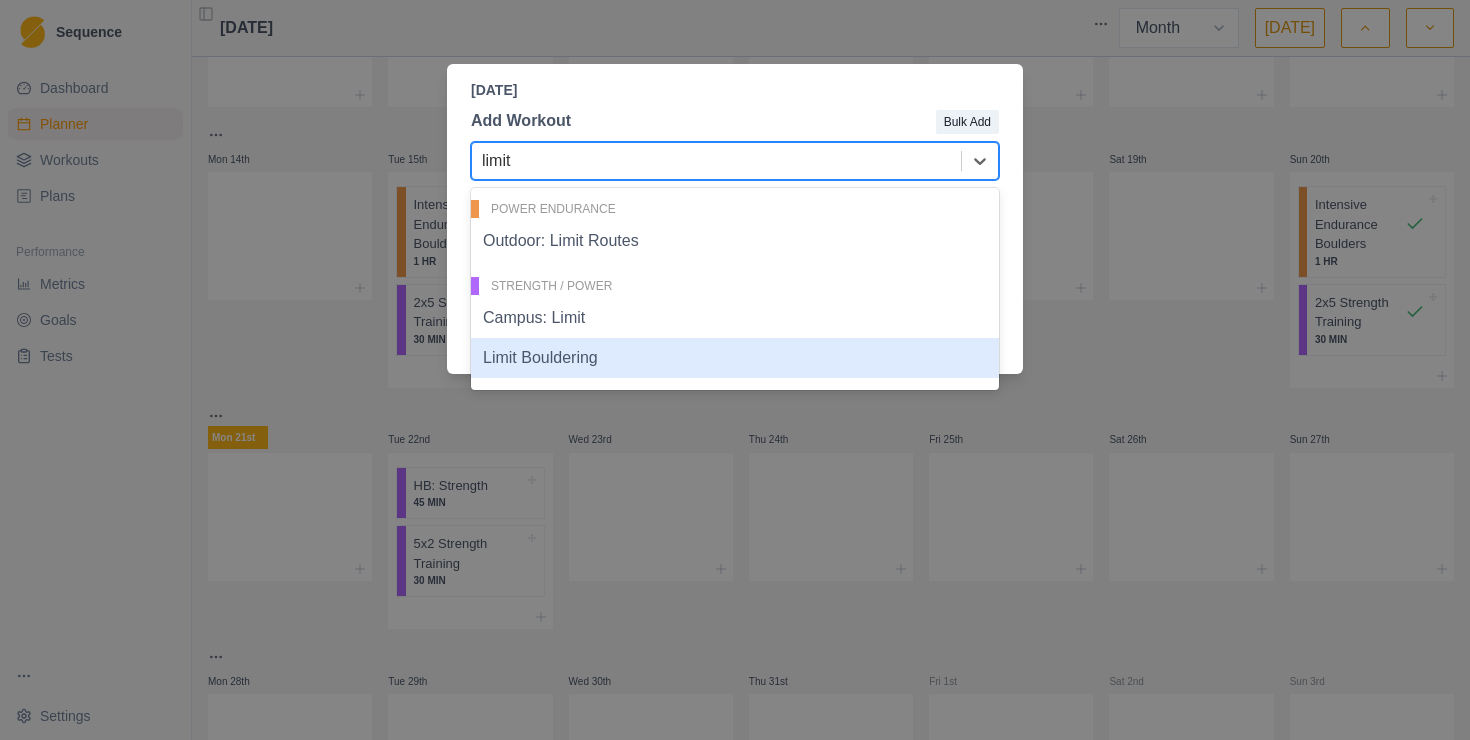 click on "Strength / Power Campus: Limit Limit Bouldering" at bounding box center [735, 327] 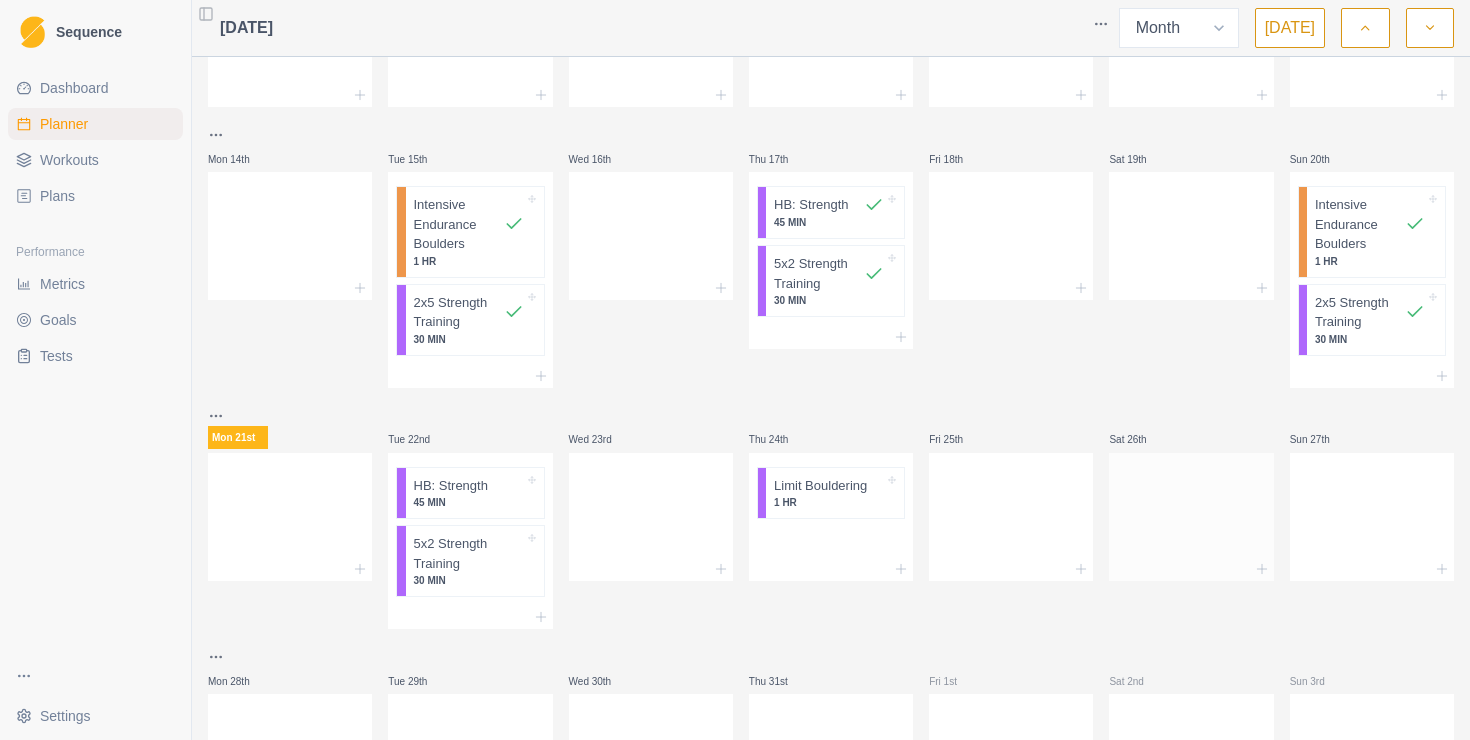 click at bounding box center [1191, 513] 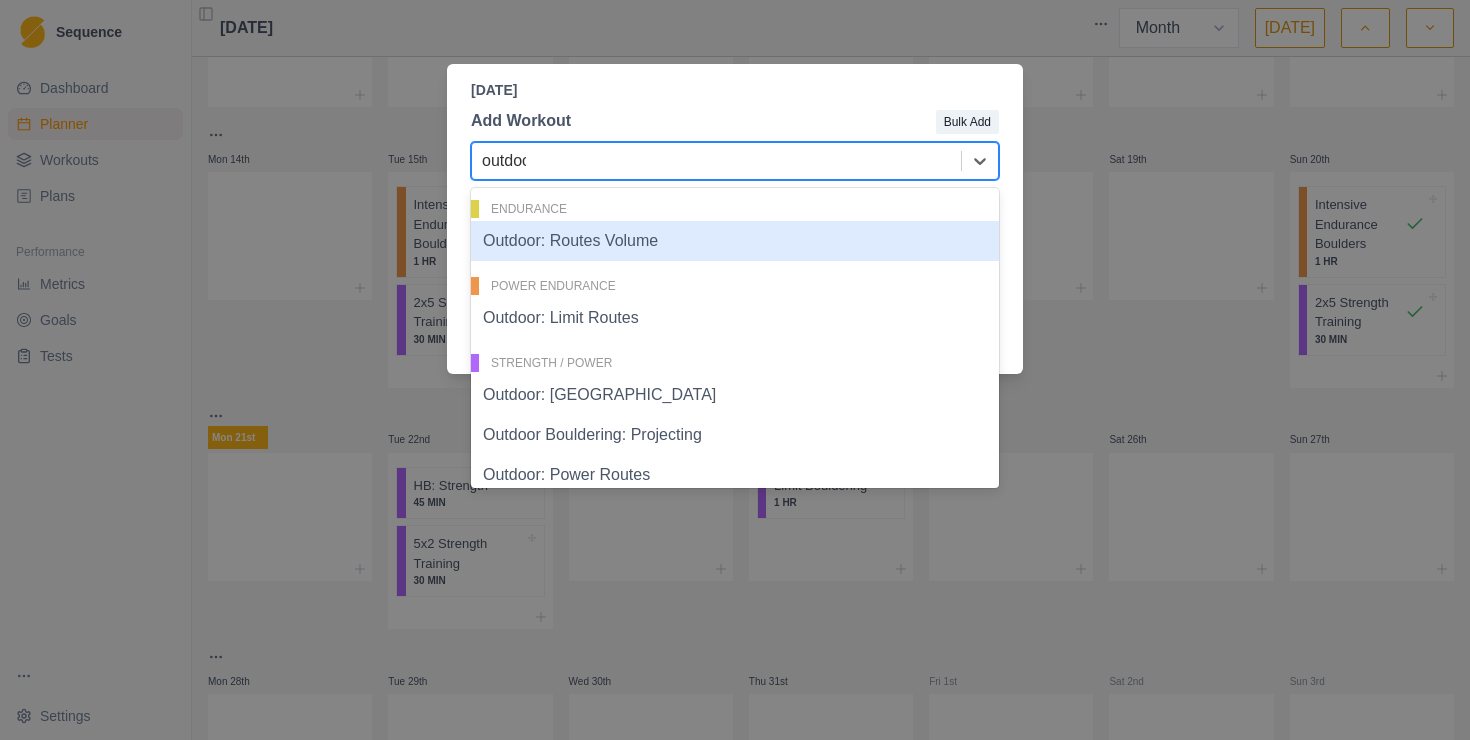 type on "outdoor" 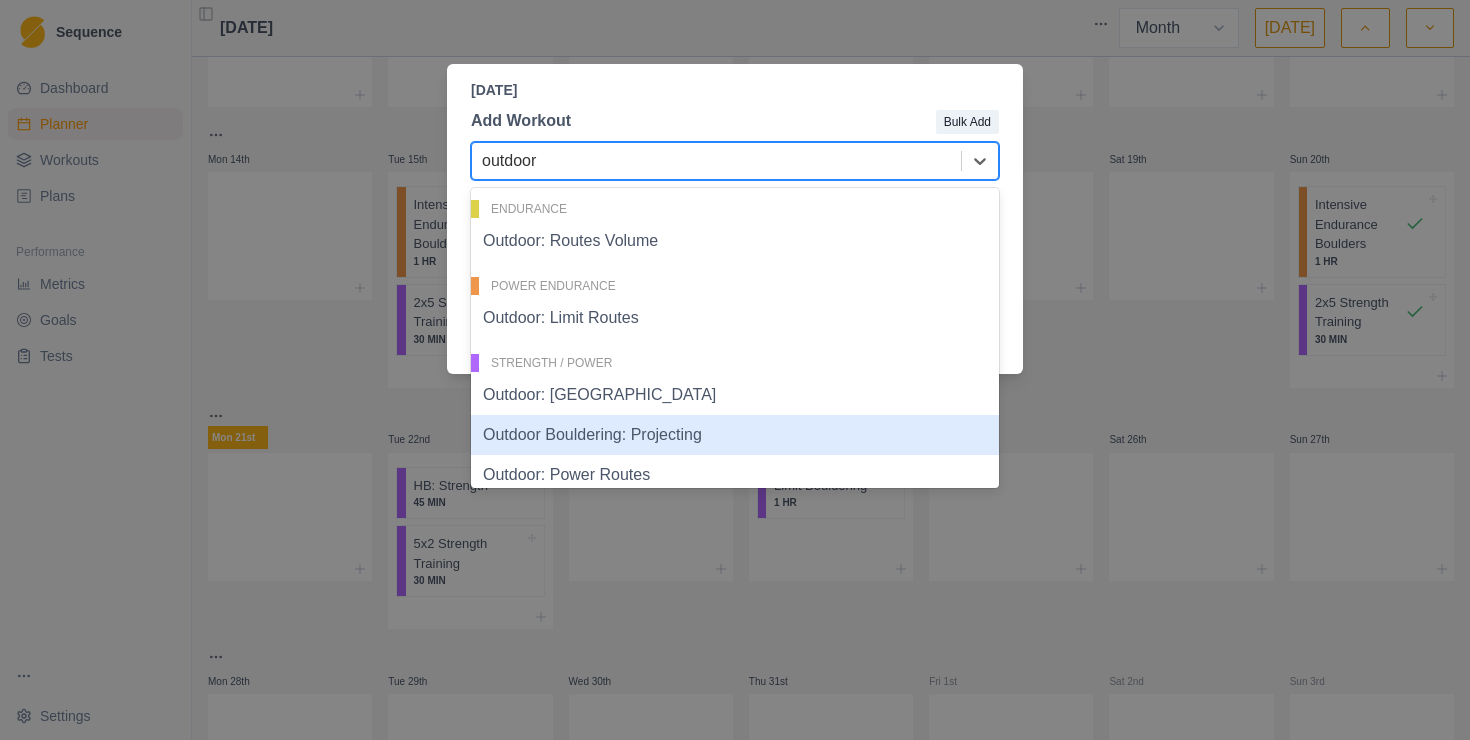click on "Outdoor Bouldering: Projecting" at bounding box center [735, 435] 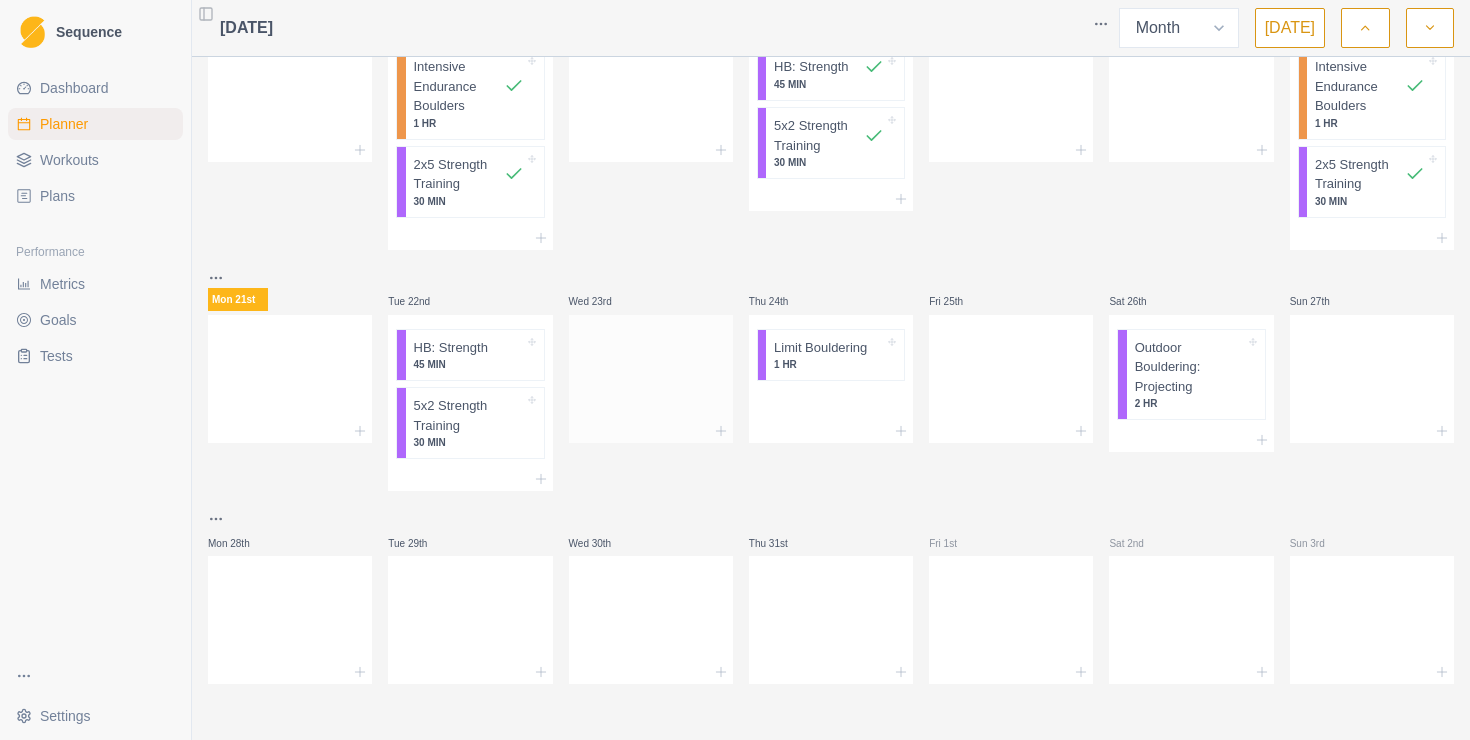 scroll, scrollTop: 452, scrollLeft: 0, axis: vertical 